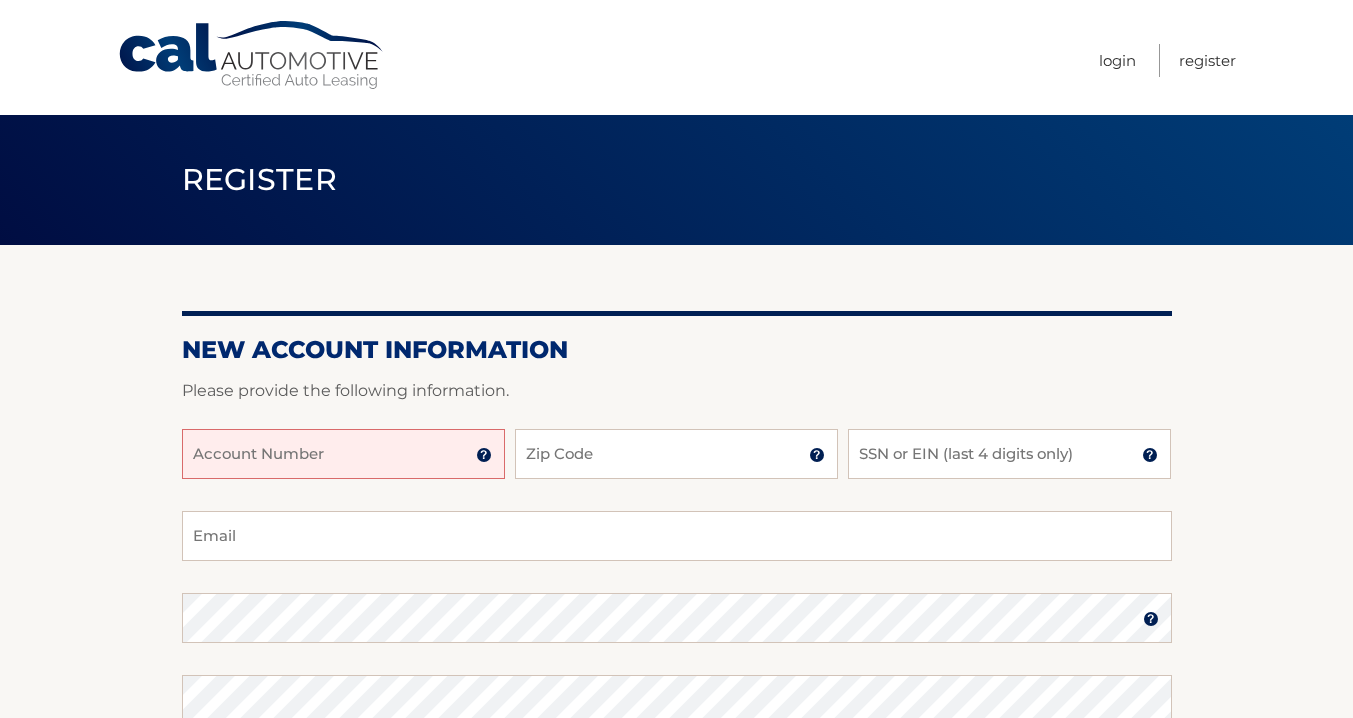 scroll, scrollTop: 0, scrollLeft: 0, axis: both 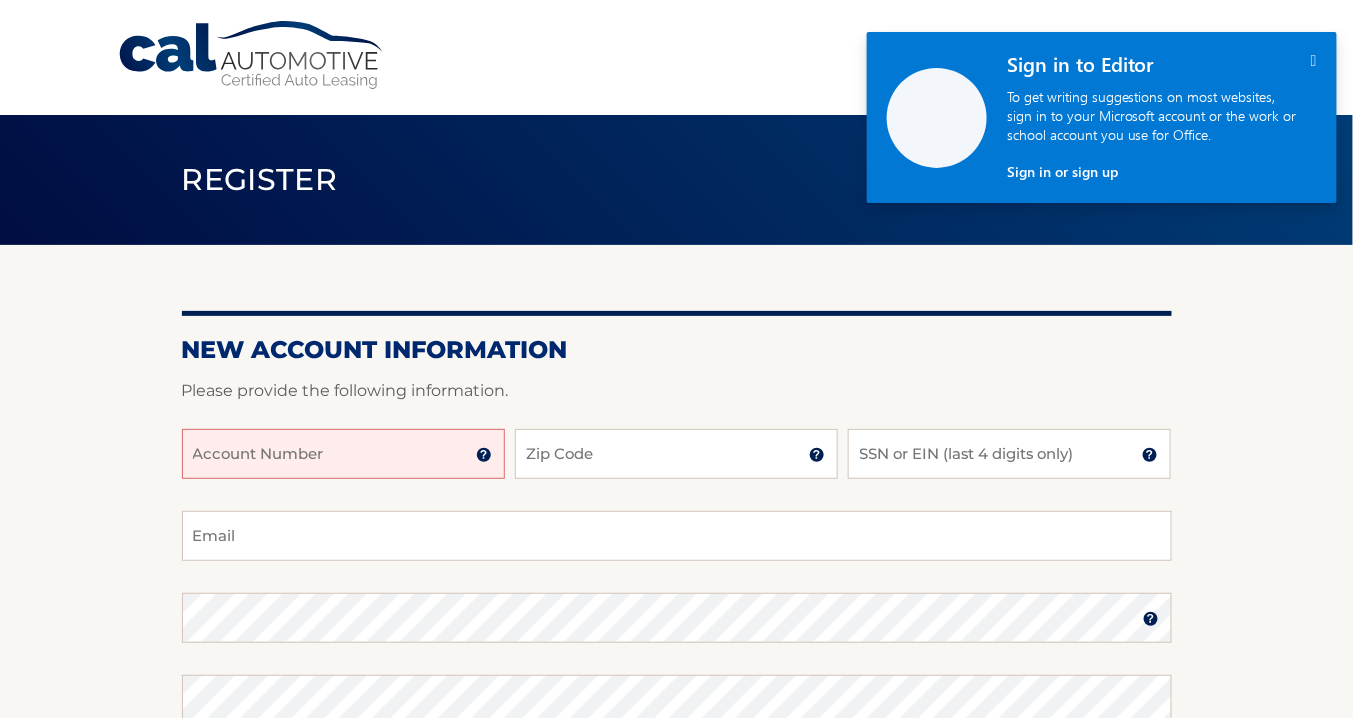 click on "" at bounding box center (1314, 60) 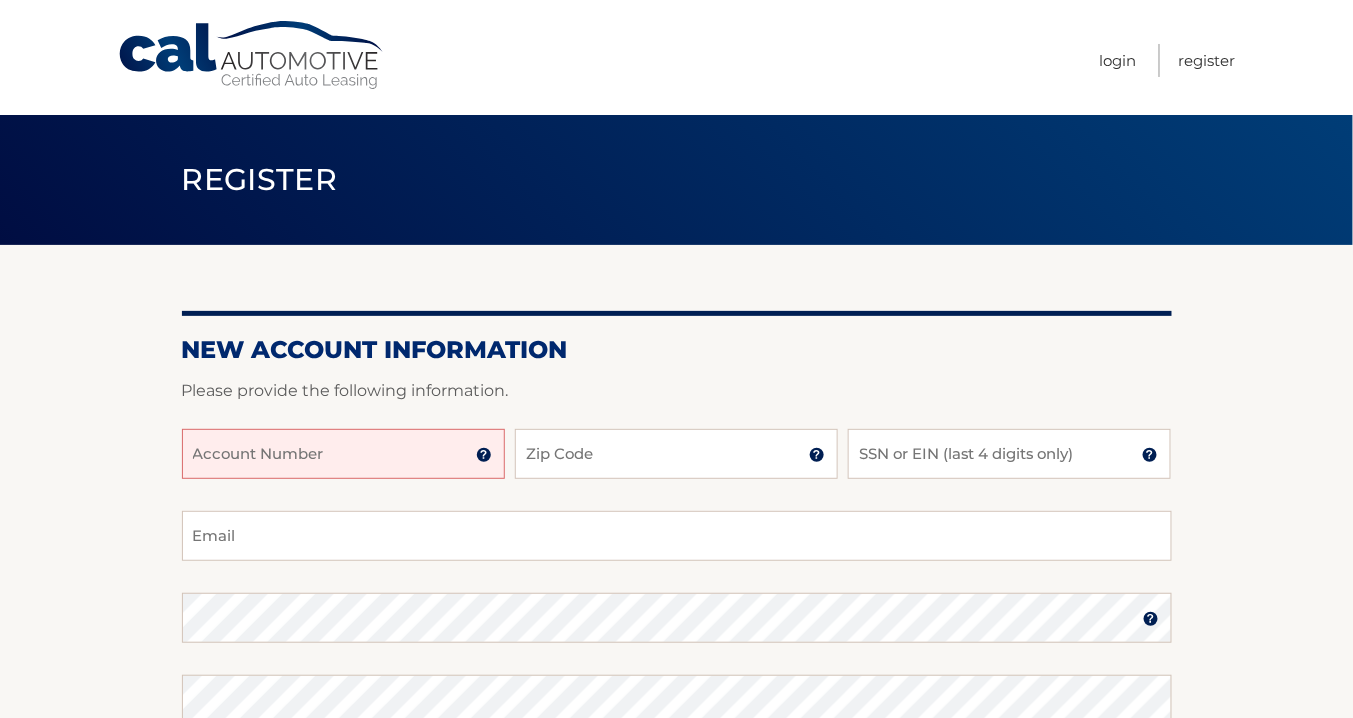click on "Account Number" at bounding box center [343, 454] 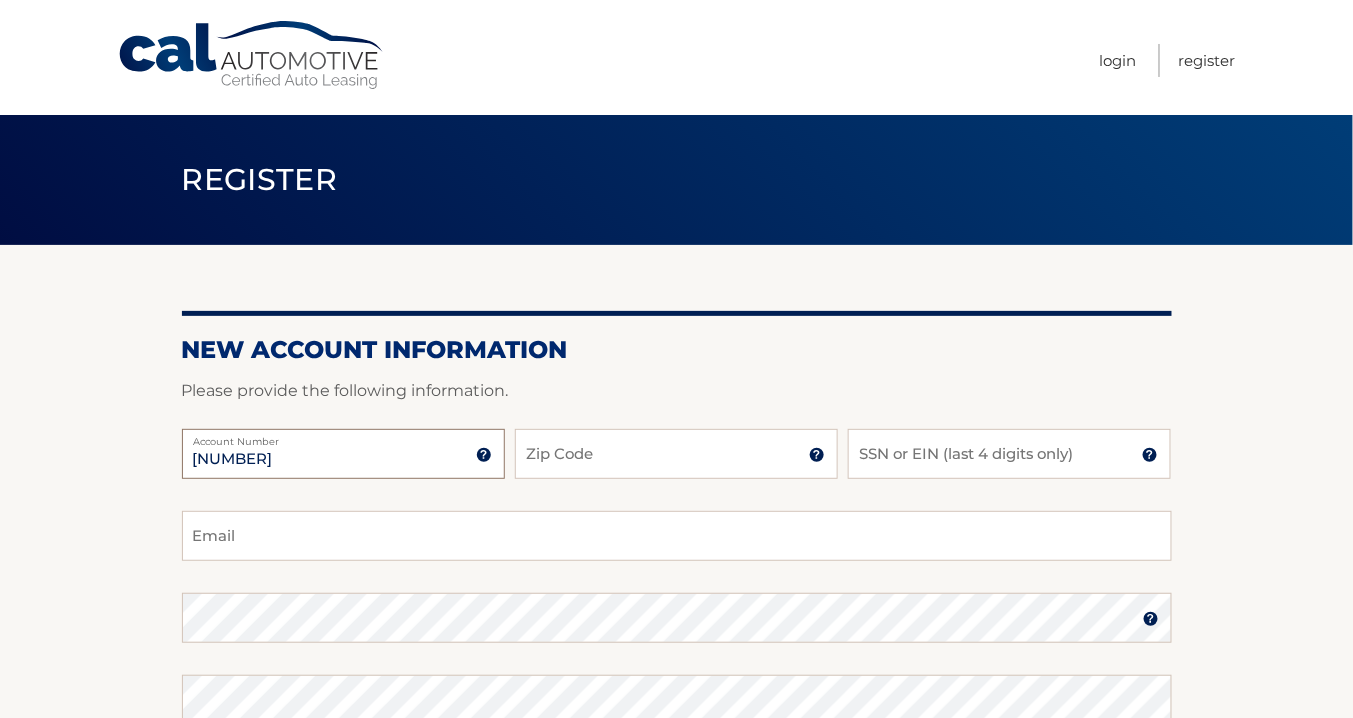type on "44455968401" 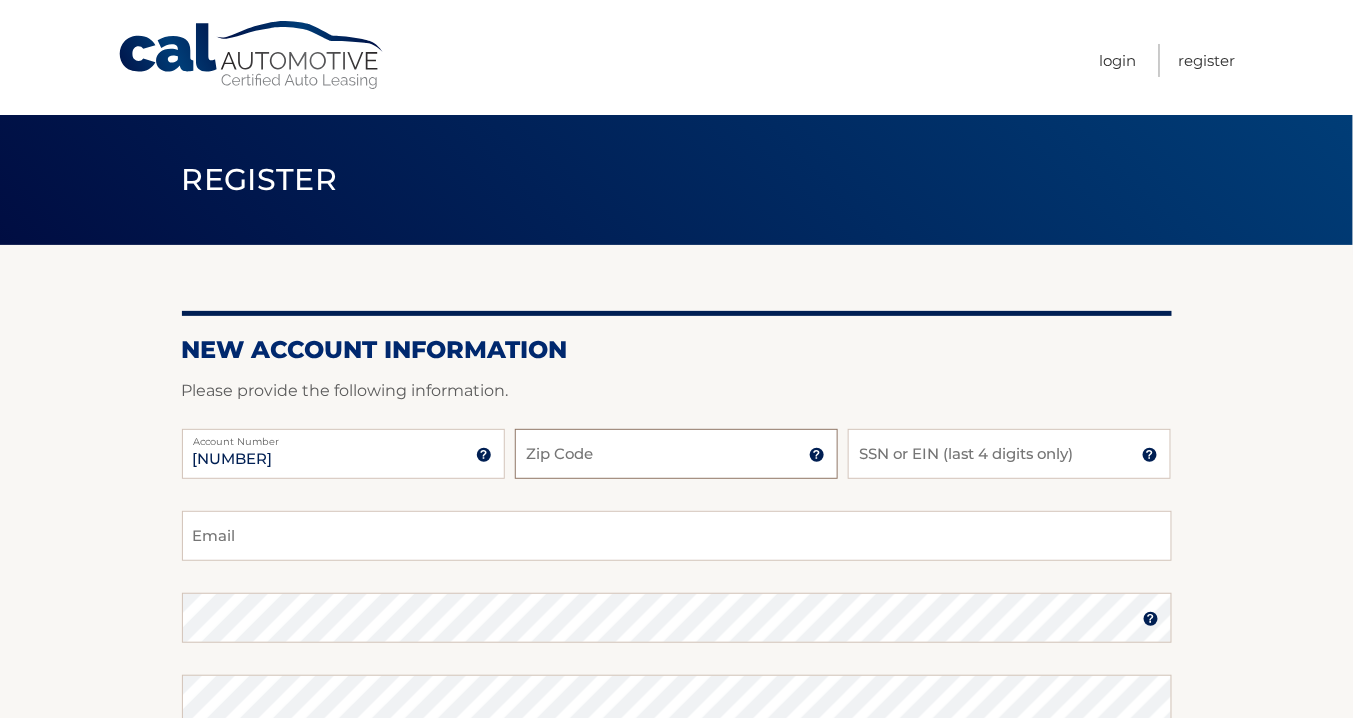 click on "Zip Code" at bounding box center (676, 454) 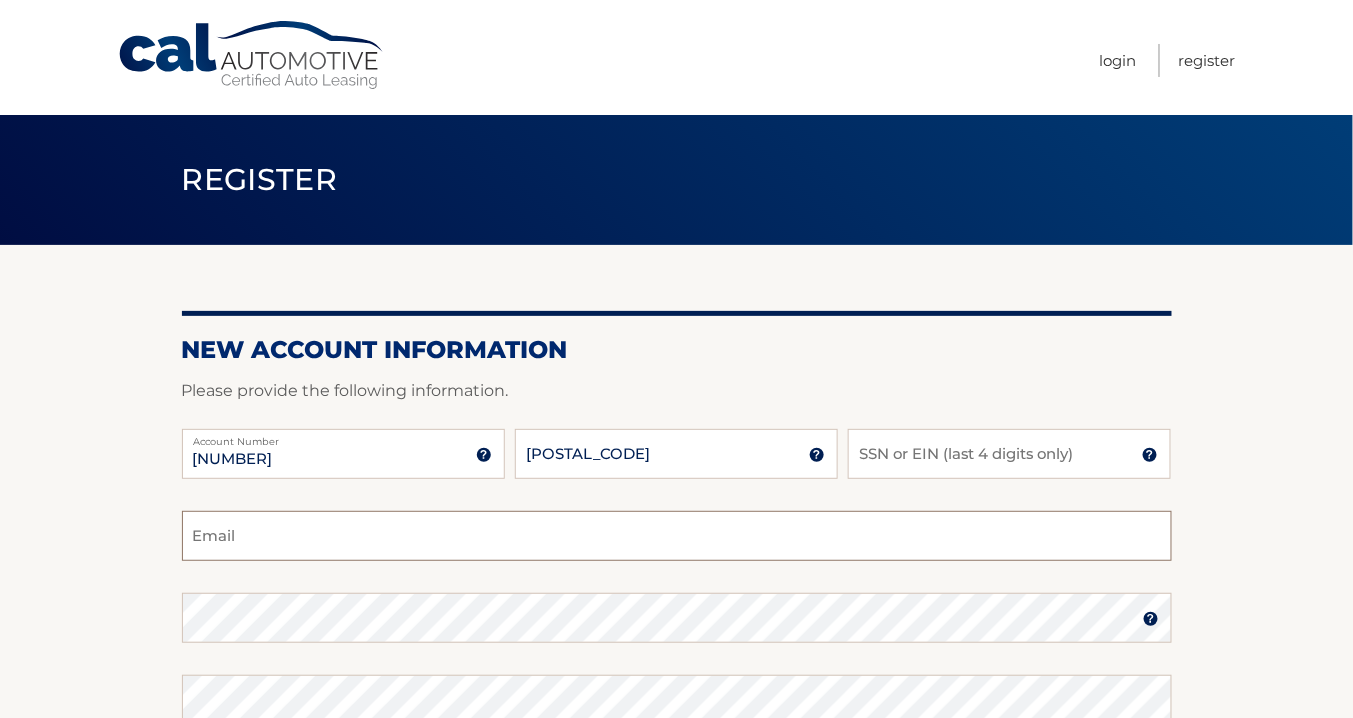 type on "sschroeder@outlook.com" 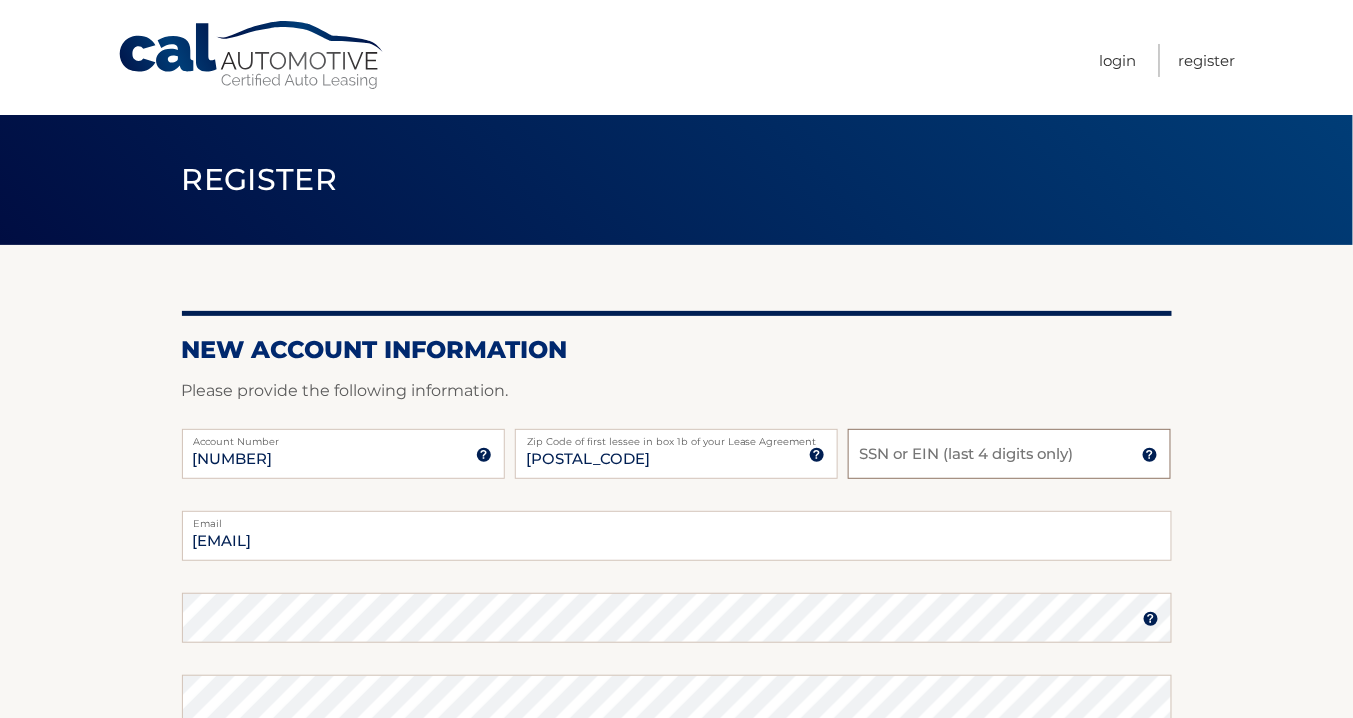 click on "SSN or EIN (last 4 digits only)" at bounding box center [1009, 454] 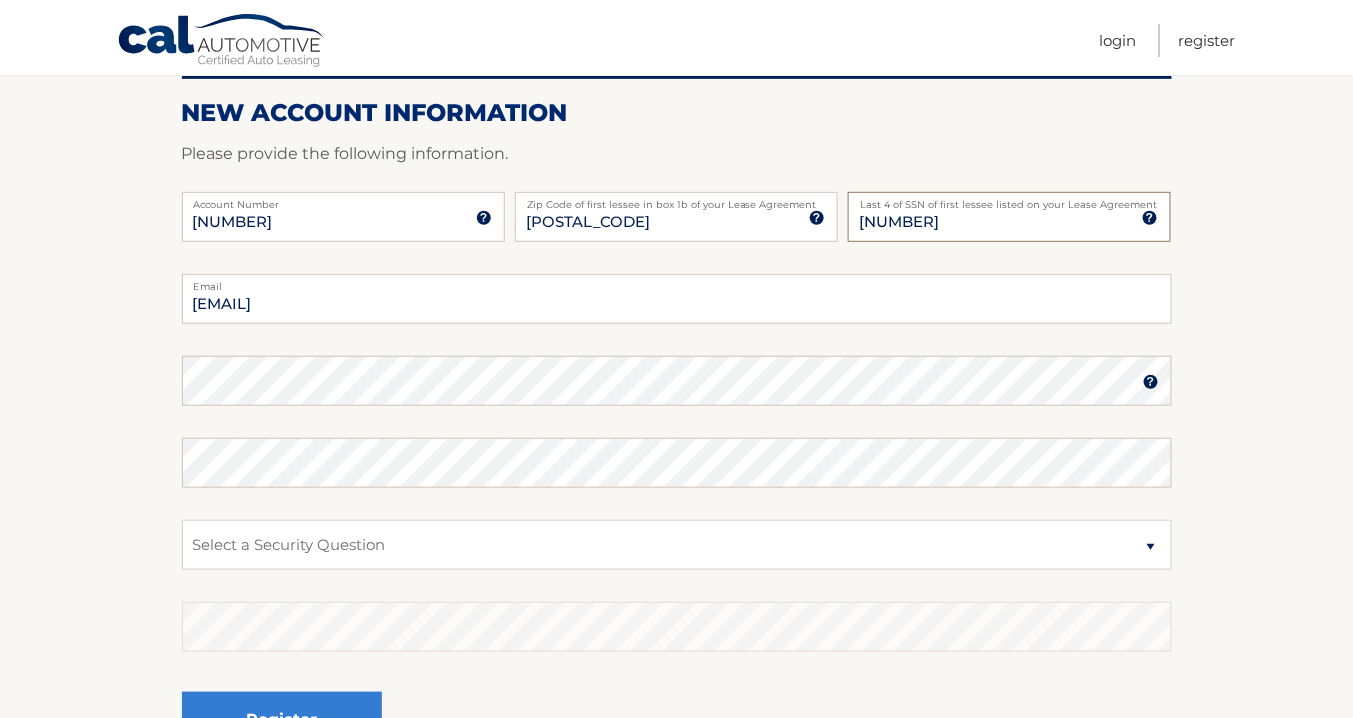 type on "4367" 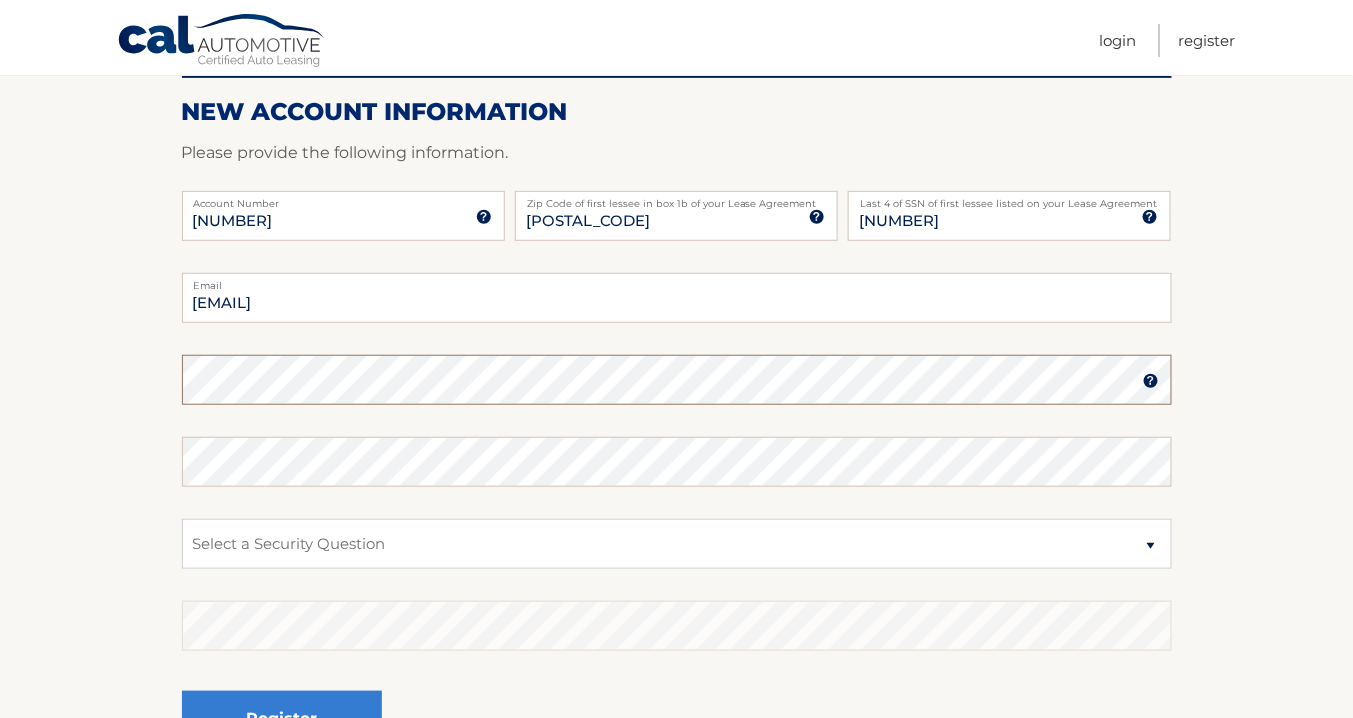 scroll, scrollTop: 238, scrollLeft: 0, axis: vertical 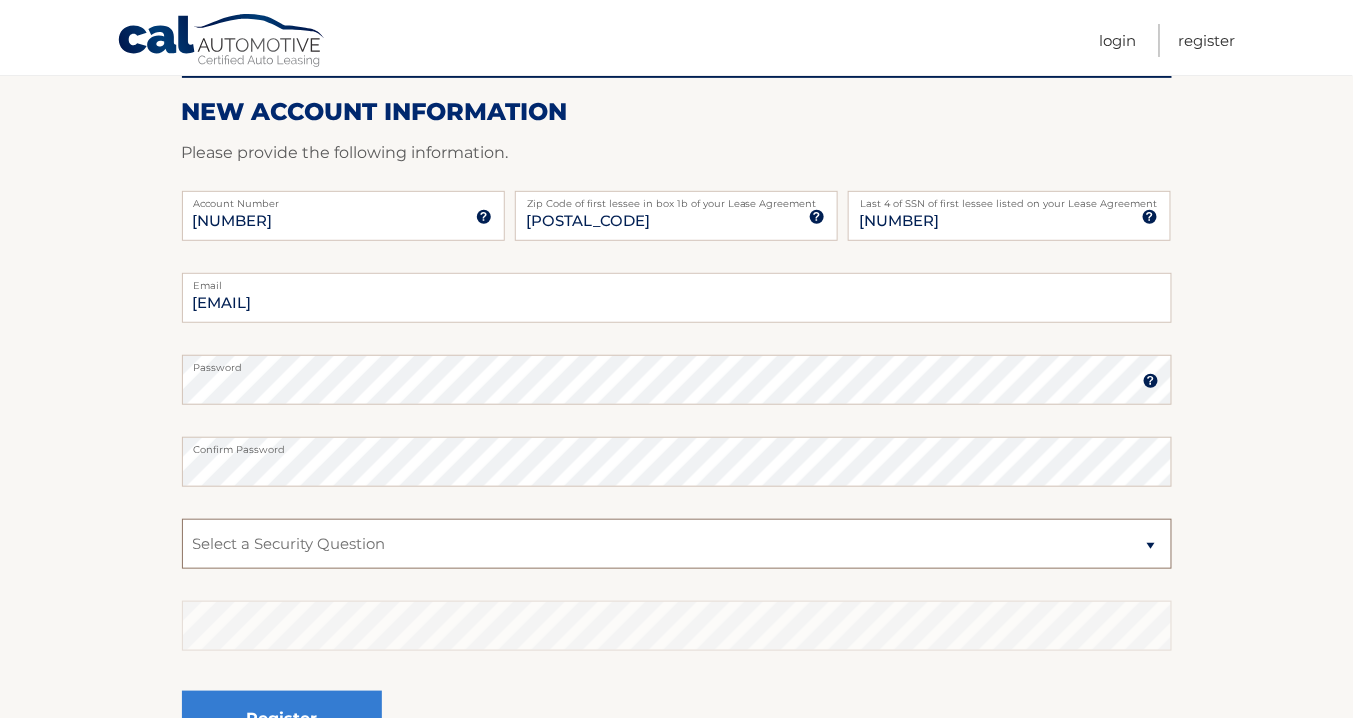 click on "Select a Security Question
What was the name of your elementary school?
What is your mother’s maiden name?
What street did you live on in the third grade?
In what city or town was your first job?
What was your childhood phone number including area code? (e.g., 000-000-0000)" at bounding box center [677, 544] 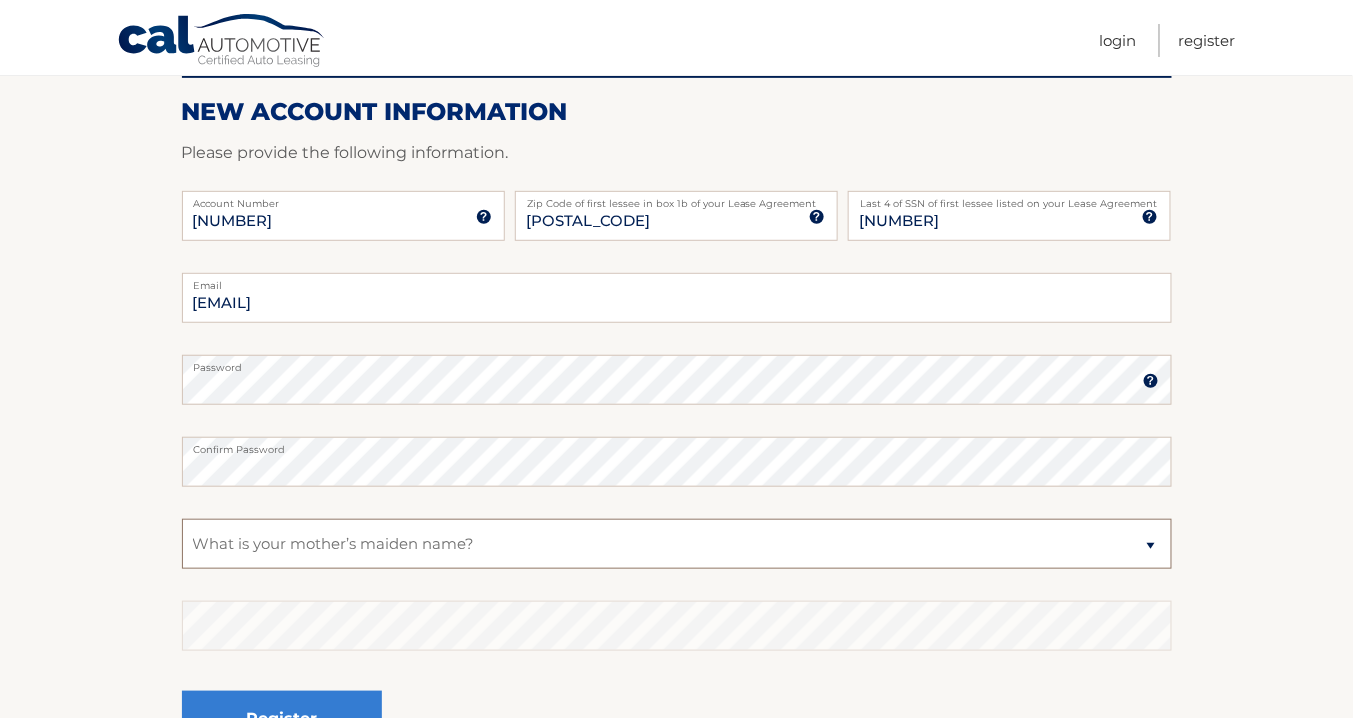 click on "Select a Security Question
What was the name of your elementary school?
What is your mother’s maiden name?
What street did you live on in the third grade?
In what city or town was your first job?
What was your childhood phone number including area code? (e.g., 000-000-0000)" at bounding box center [677, 544] 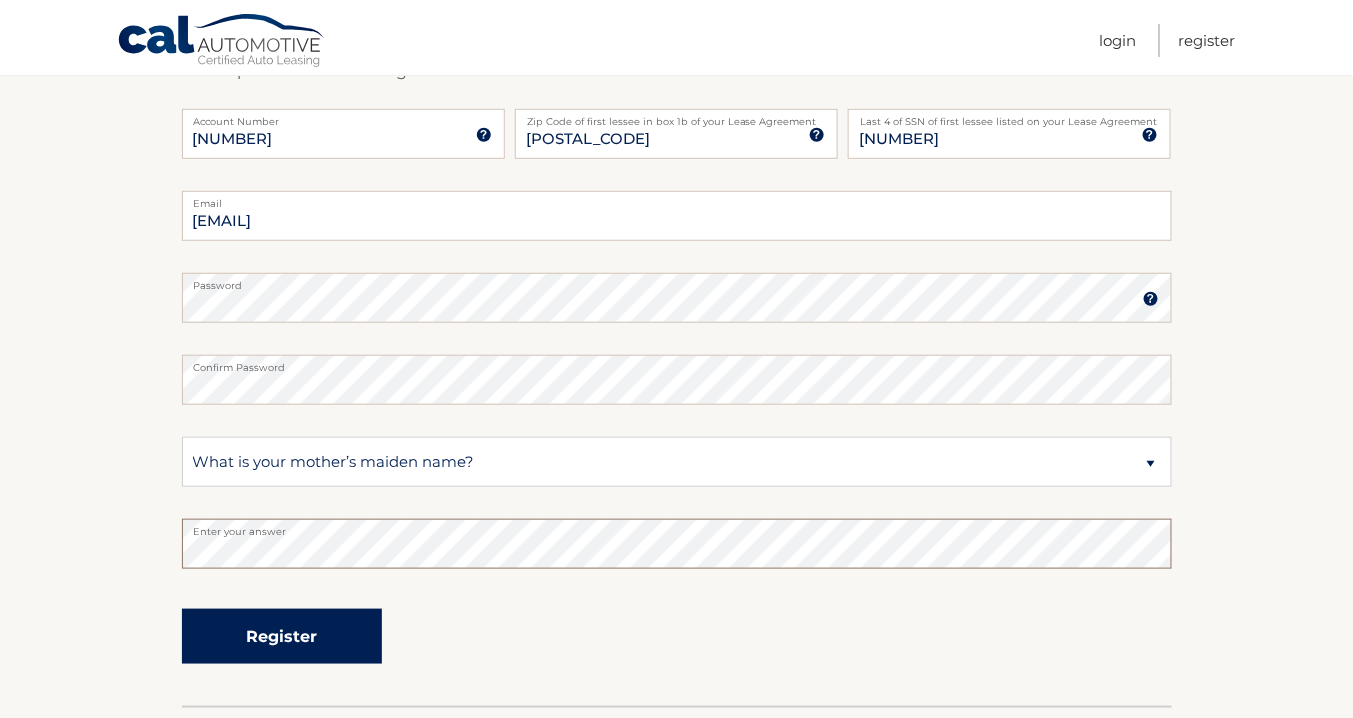 scroll, scrollTop: 319, scrollLeft: 0, axis: vertical 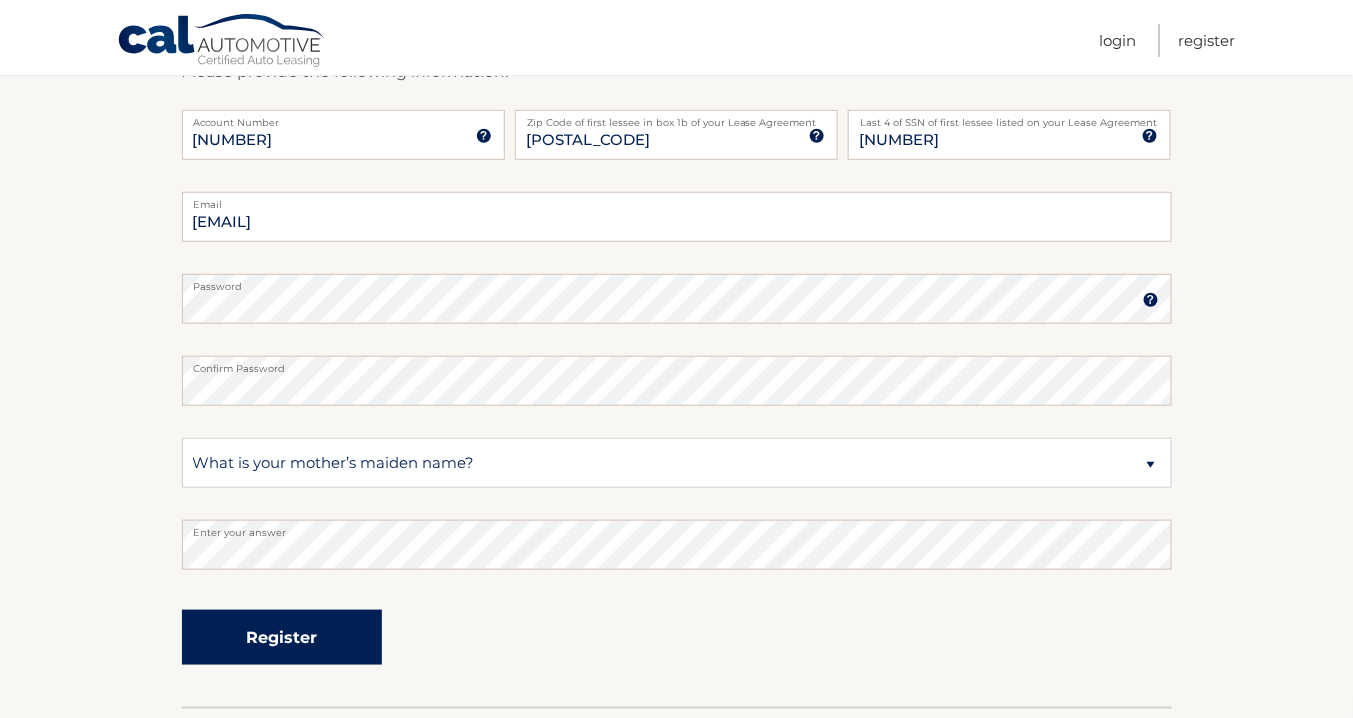 click on "Register" at bounding box center (282, 637) 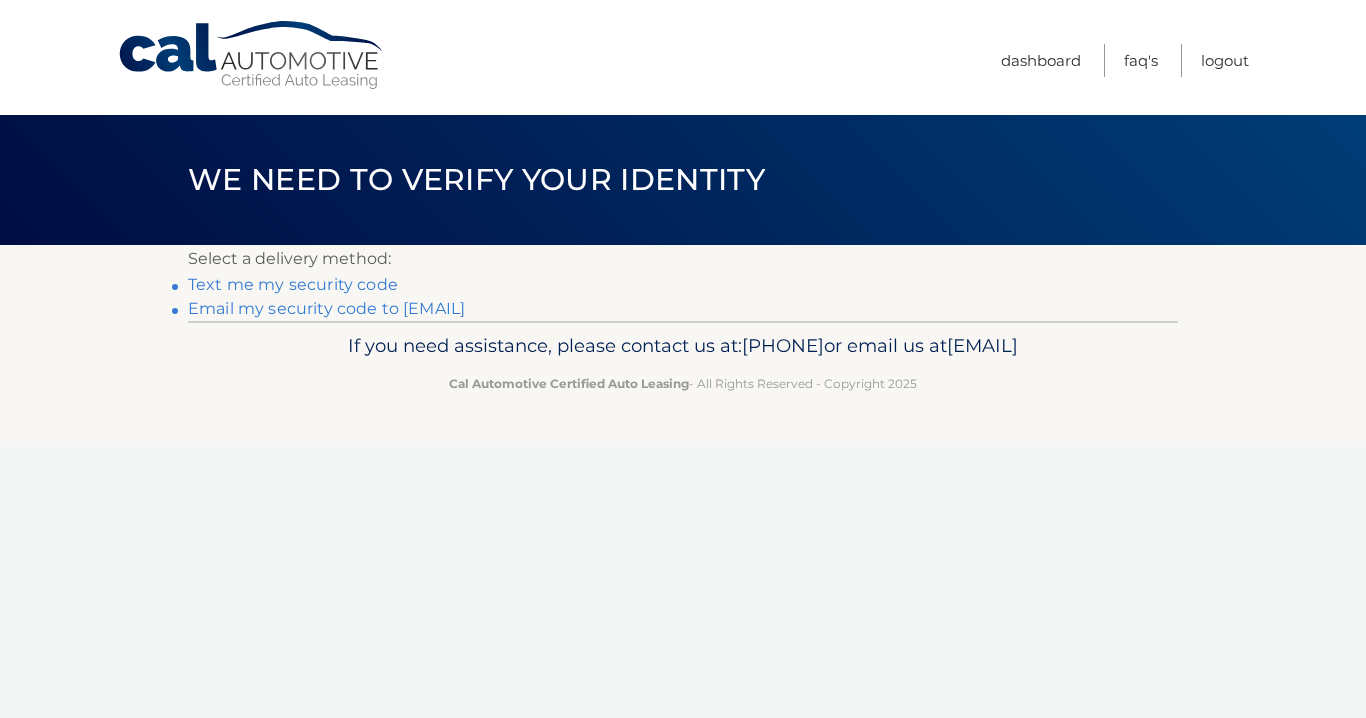 scroll, scrollTop: 0, scrollLeft: 0, axis: both 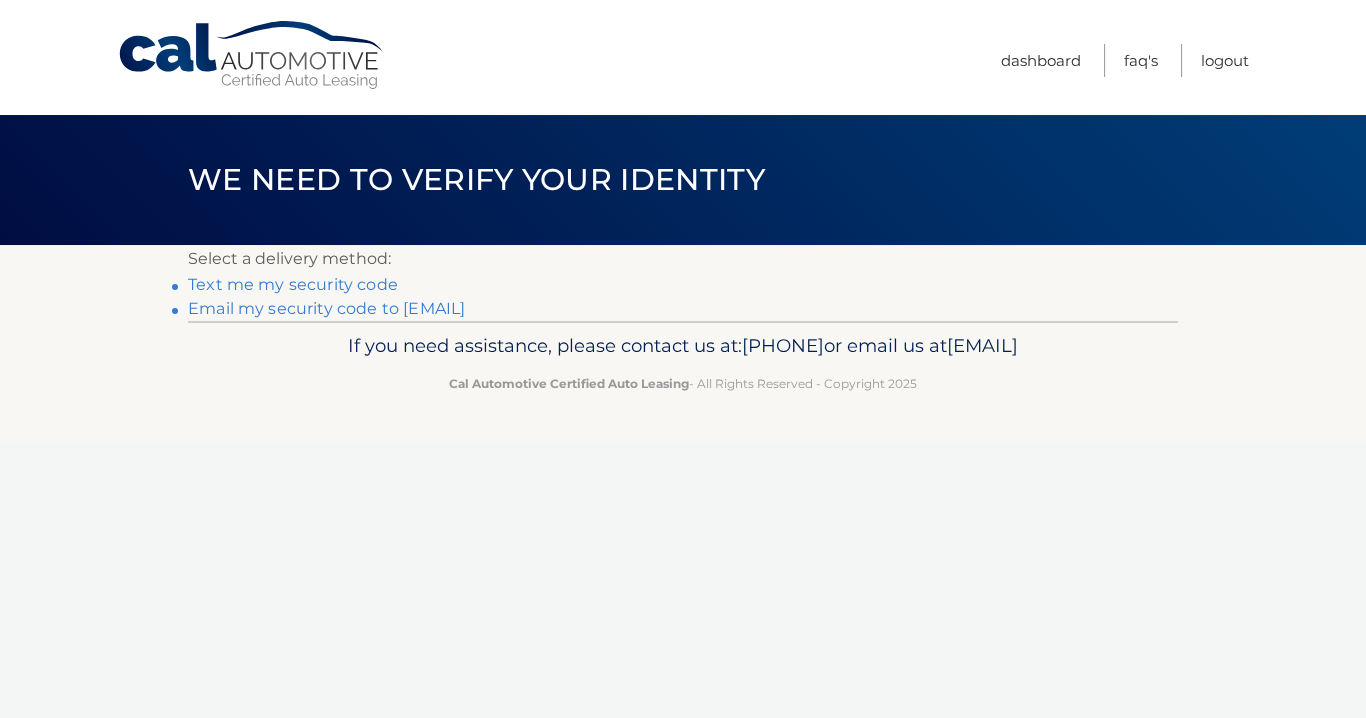 click on "Text me my security code" at bounding box center [293, 284] 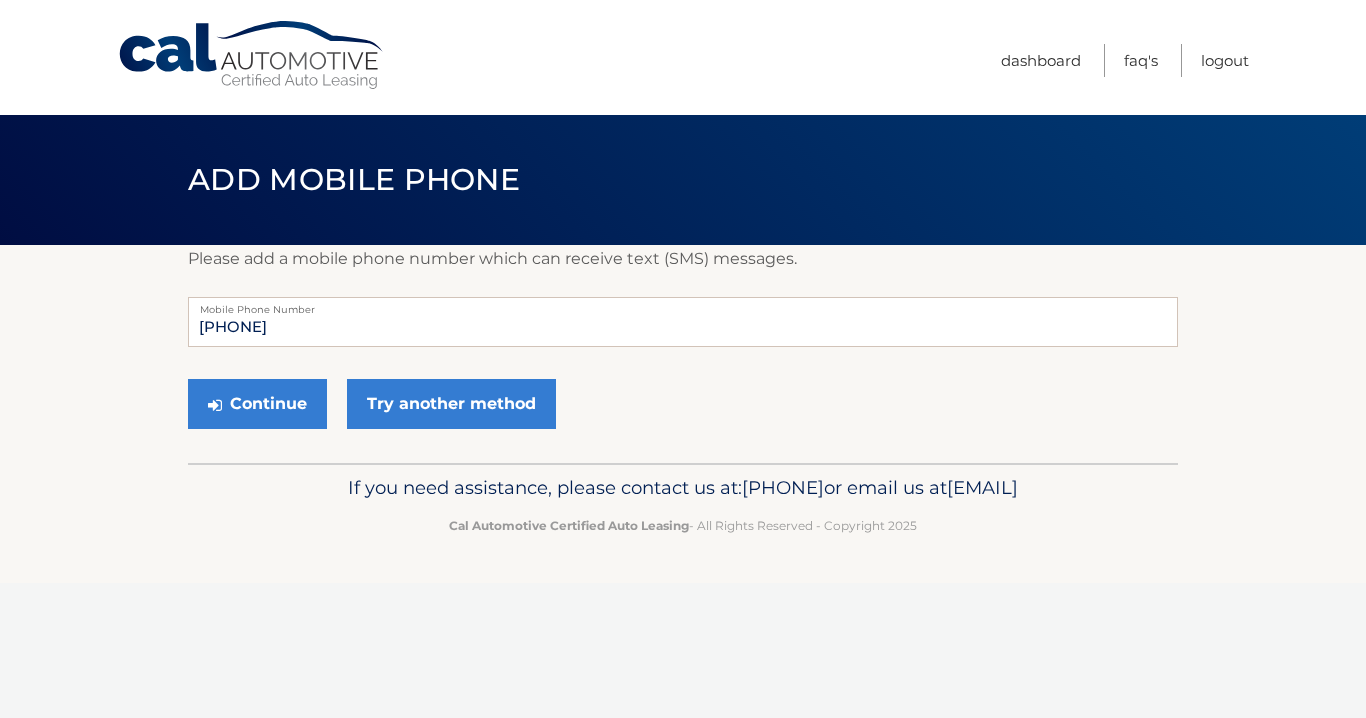 scroll, scrollTop: 0, scrollLeft: 0, axis: both 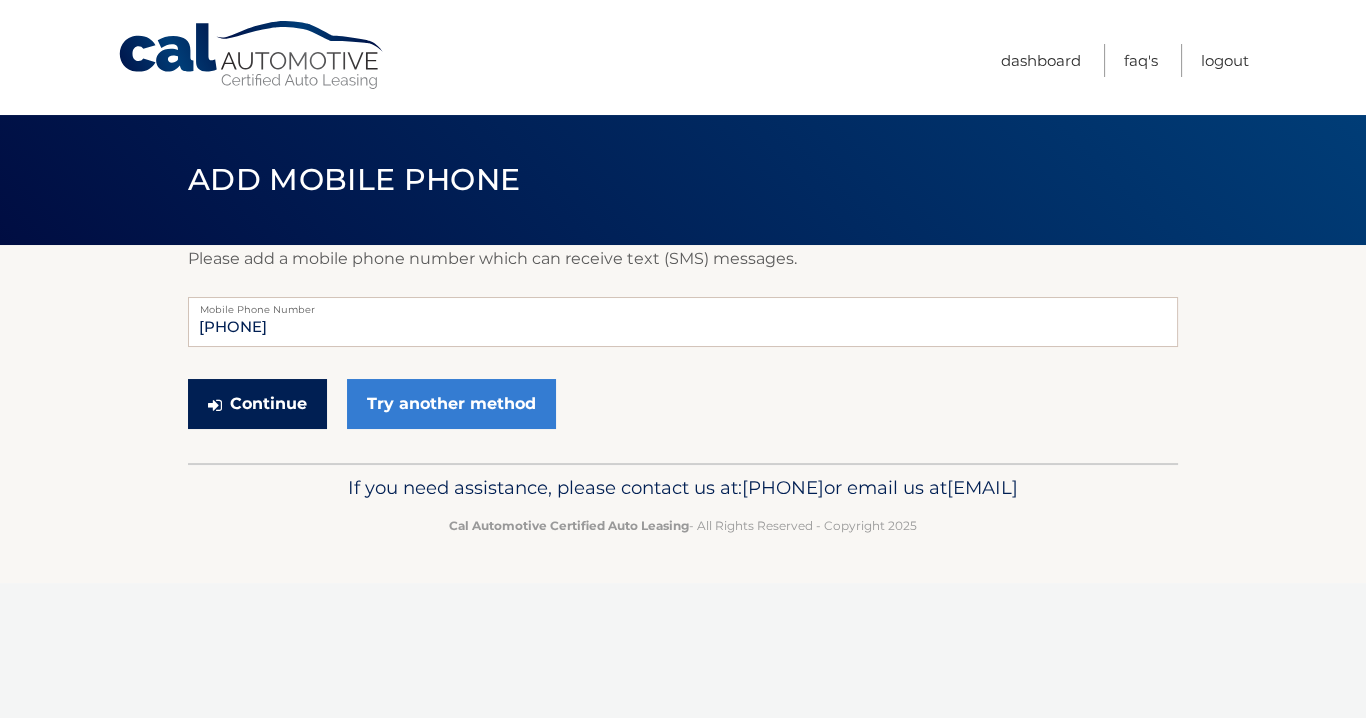 click on "Continue" at bounding box center [257, 404] 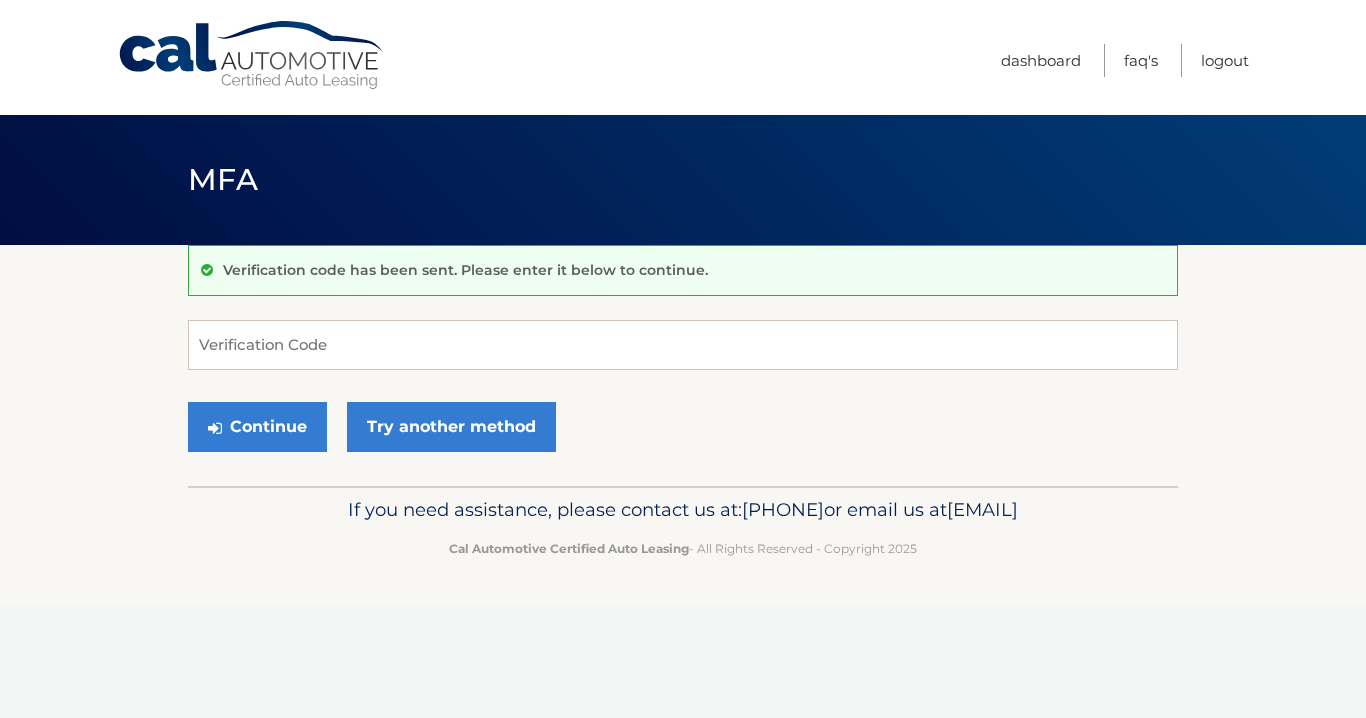scroll, scrollTop: 0, scrollLeft: 0, axis: both 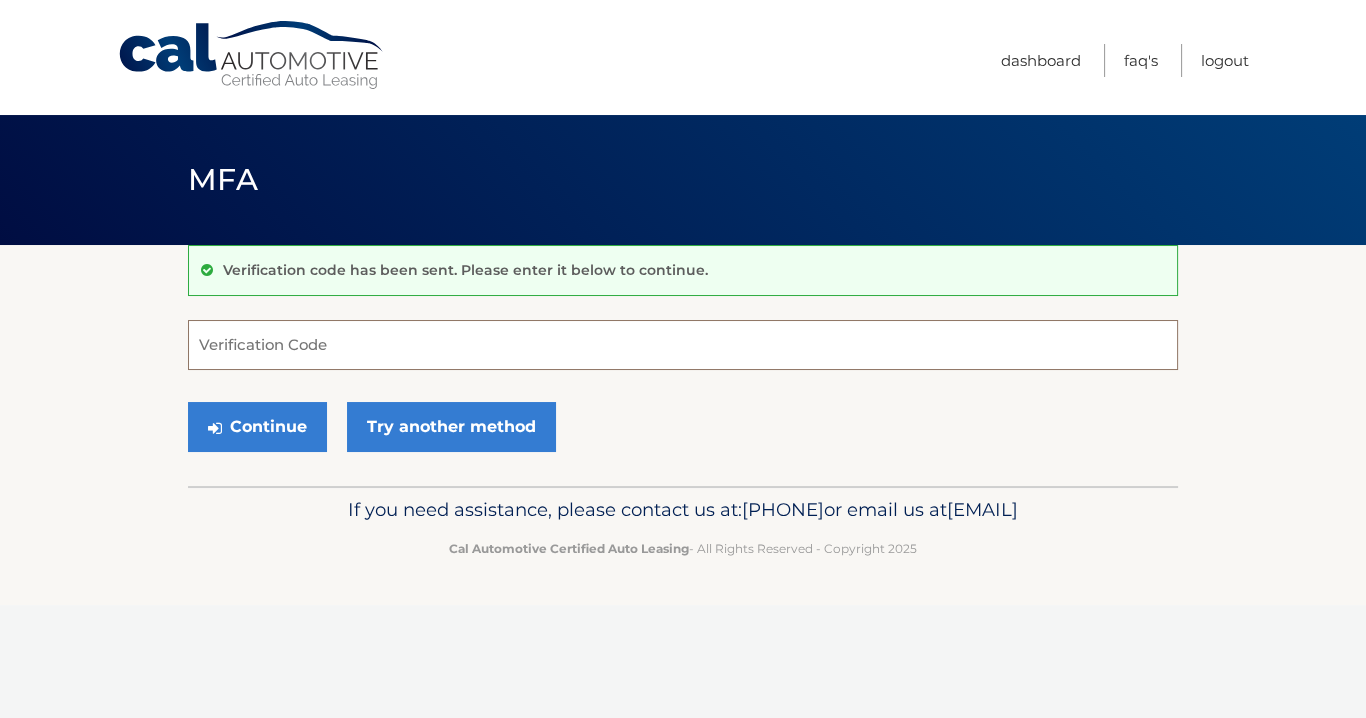 click on "Verification Code" at bounding box center (683, 345) 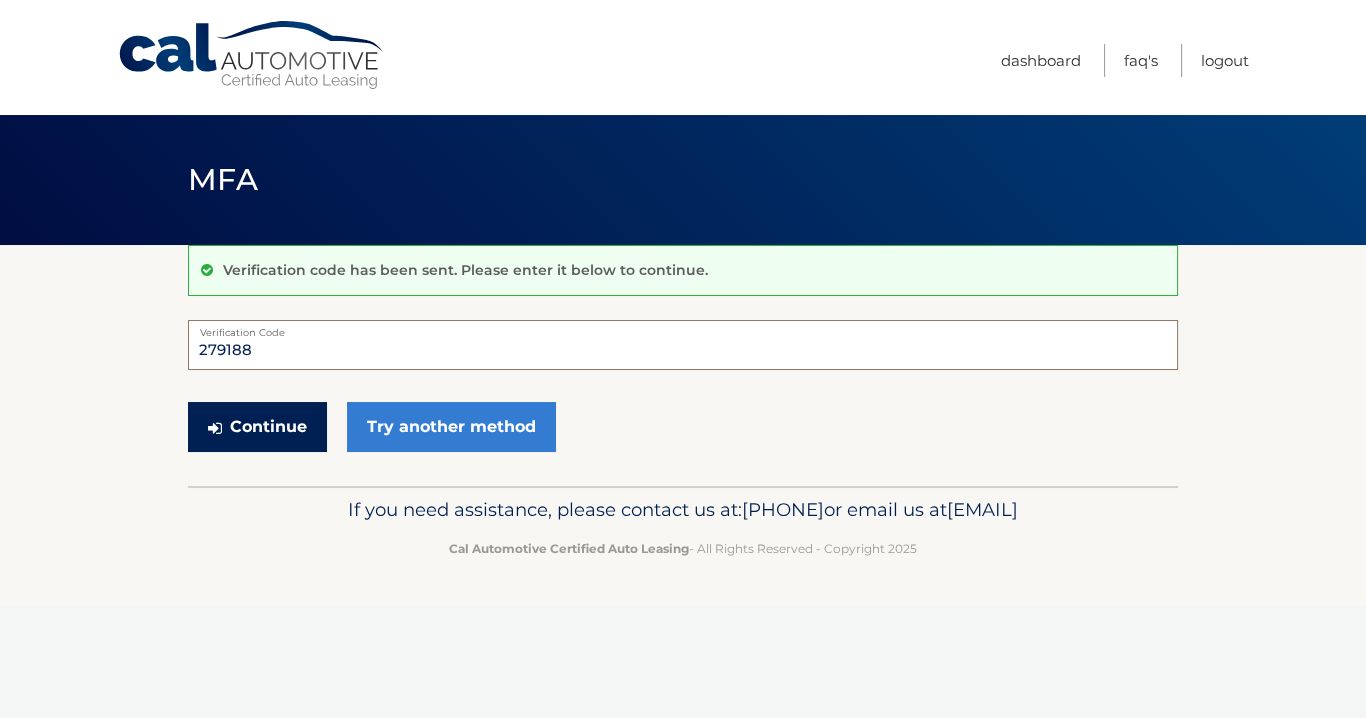 type on "279188" 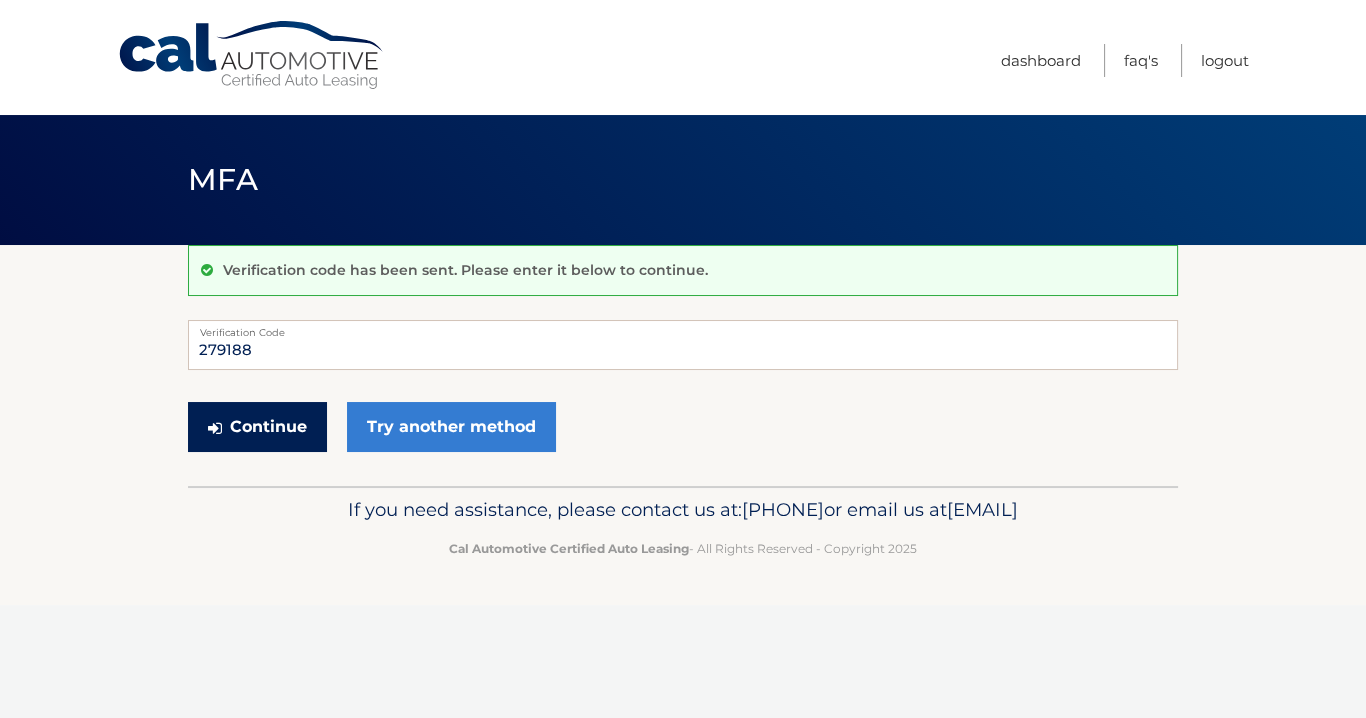 click on "Continue" at bounding box center (257, 427) 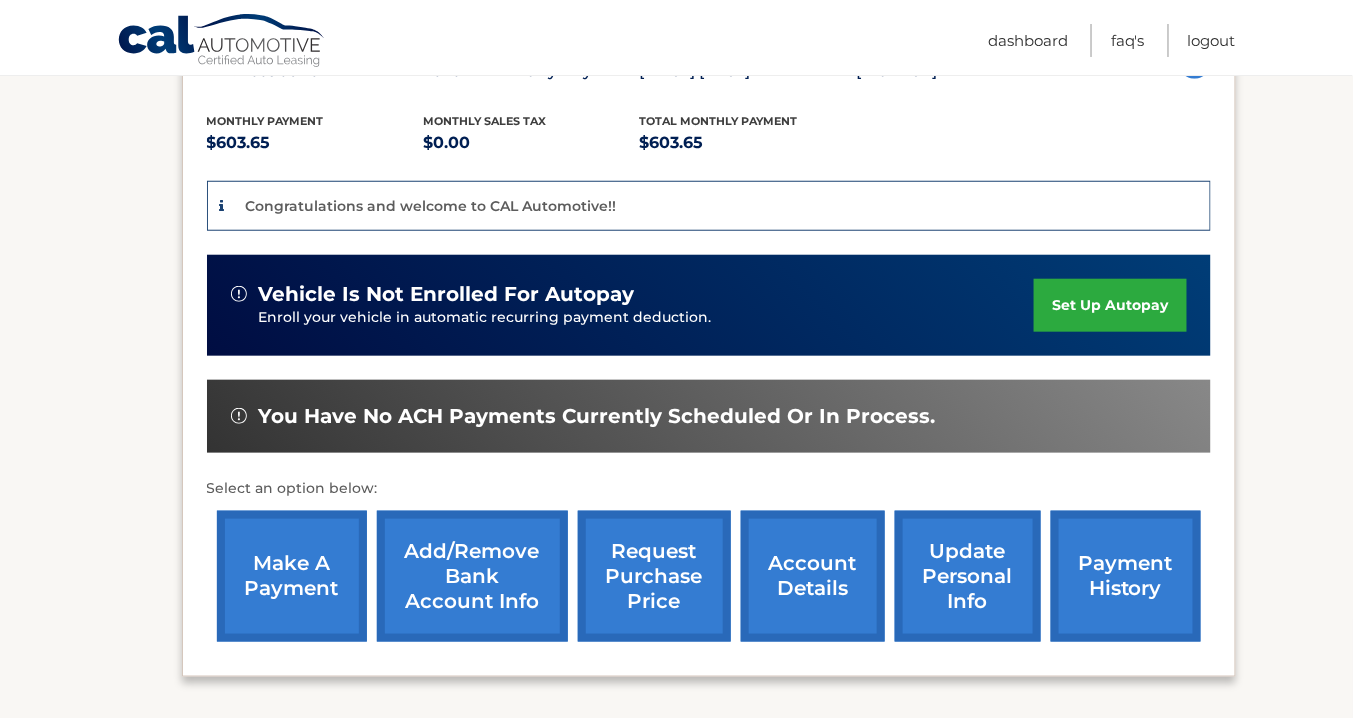 scroll, scrollTop: 398, scrollLeft: 0, axis: vertical 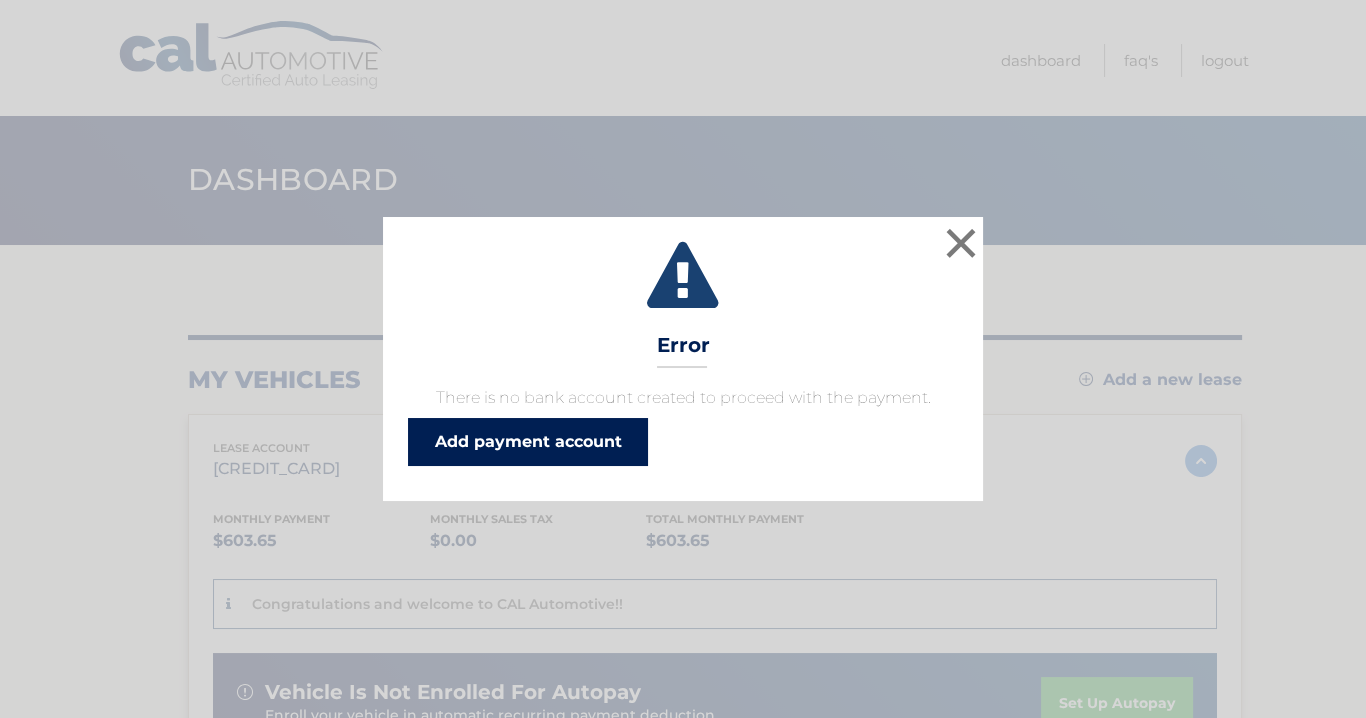 click on "Add payment account" at bounding box center (528, 442) 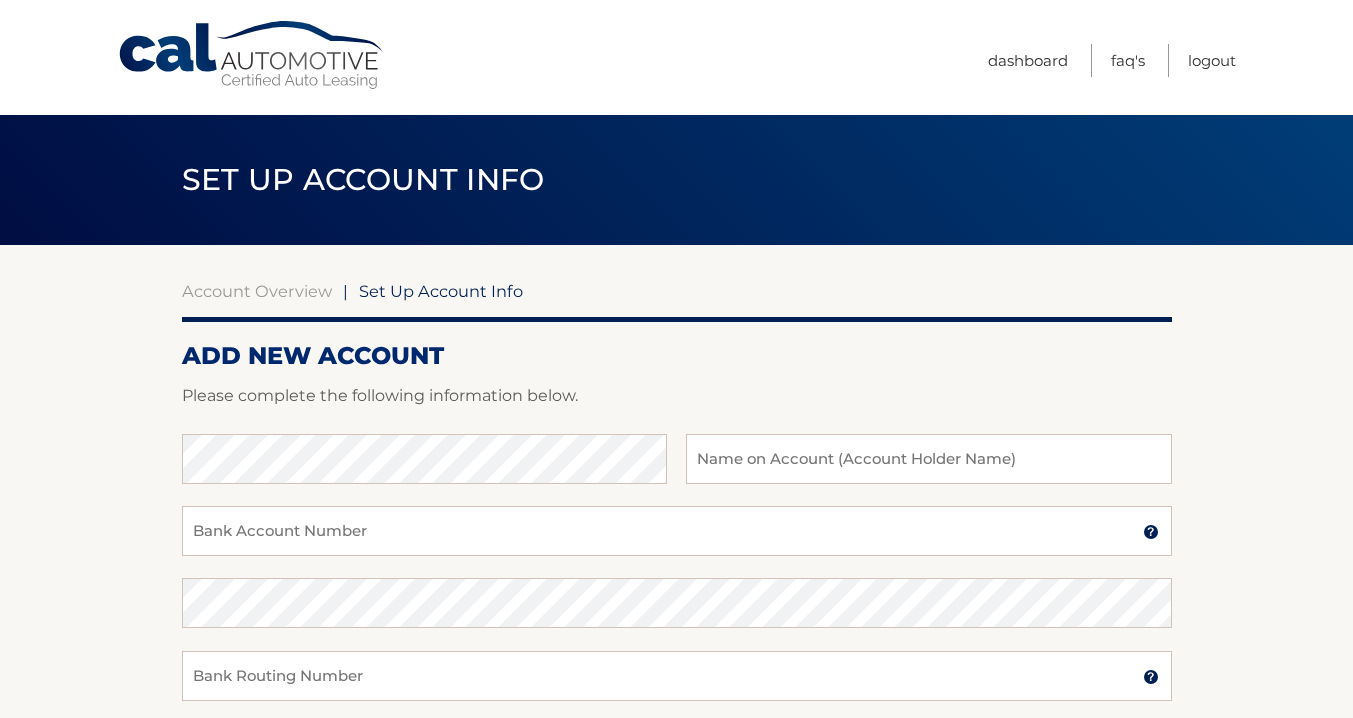 scroll, scrollTop: 0, scrollLeft: 0, axis: both 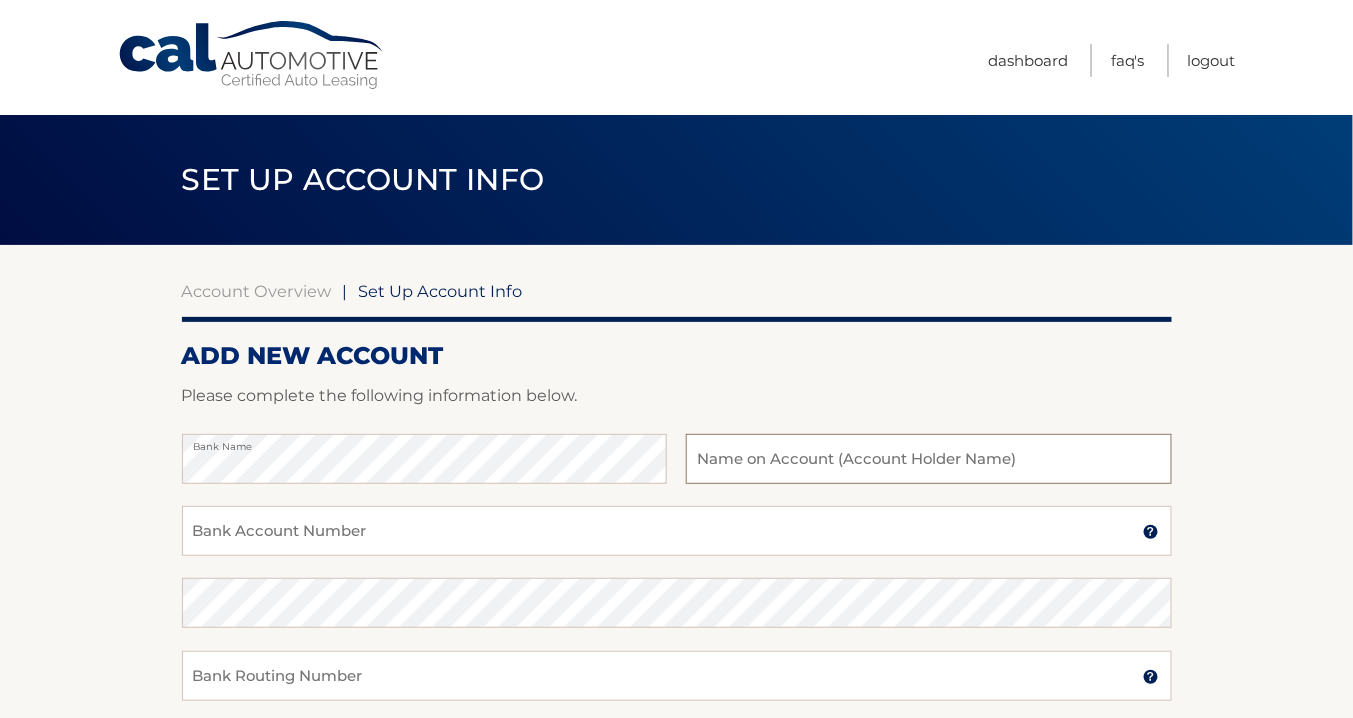 click at bounding box center (928, 459) 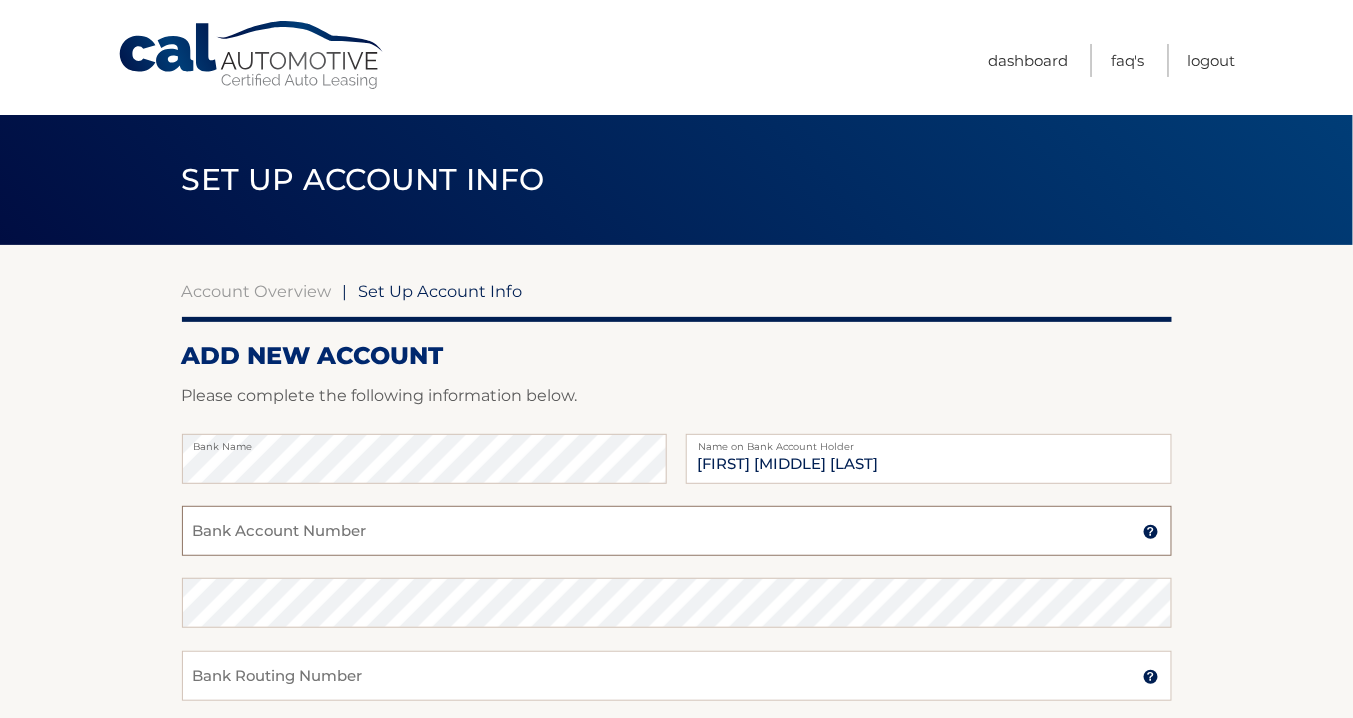 click on "Bank Account Number" at bounding box center (677, 531) 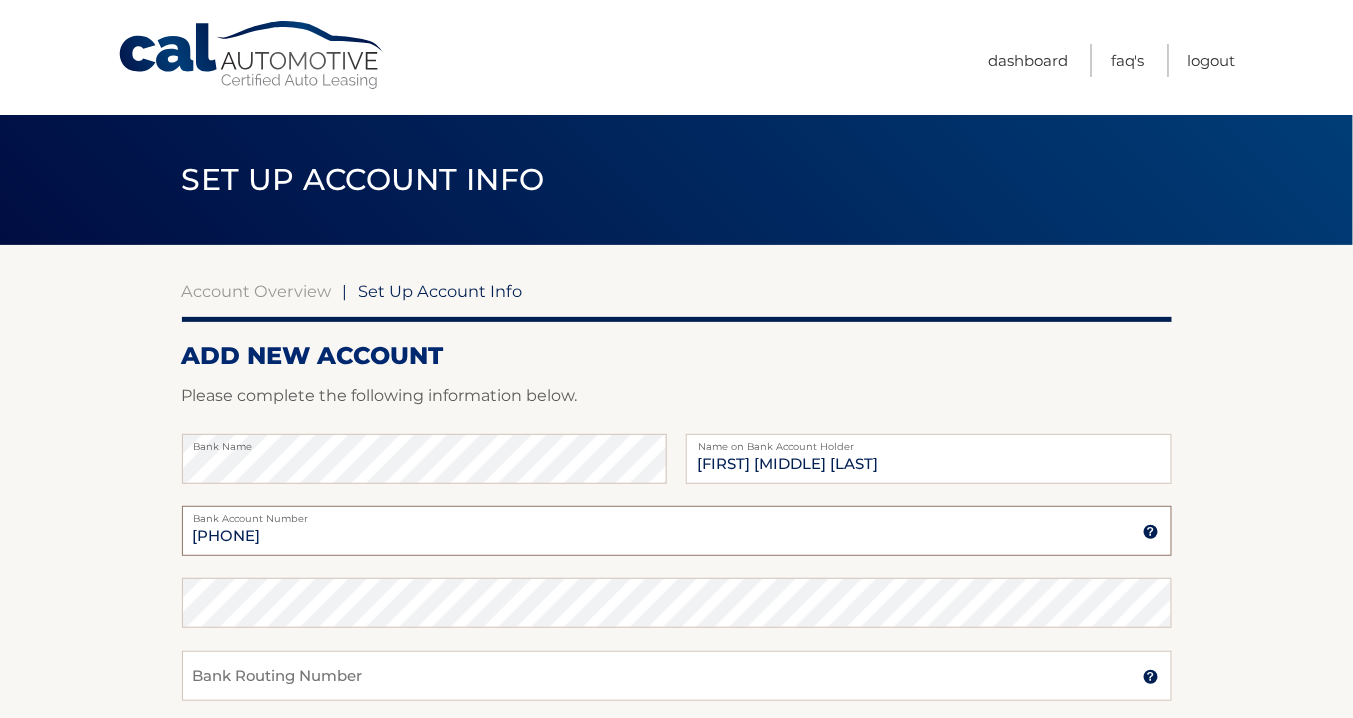 type on "8045924406" 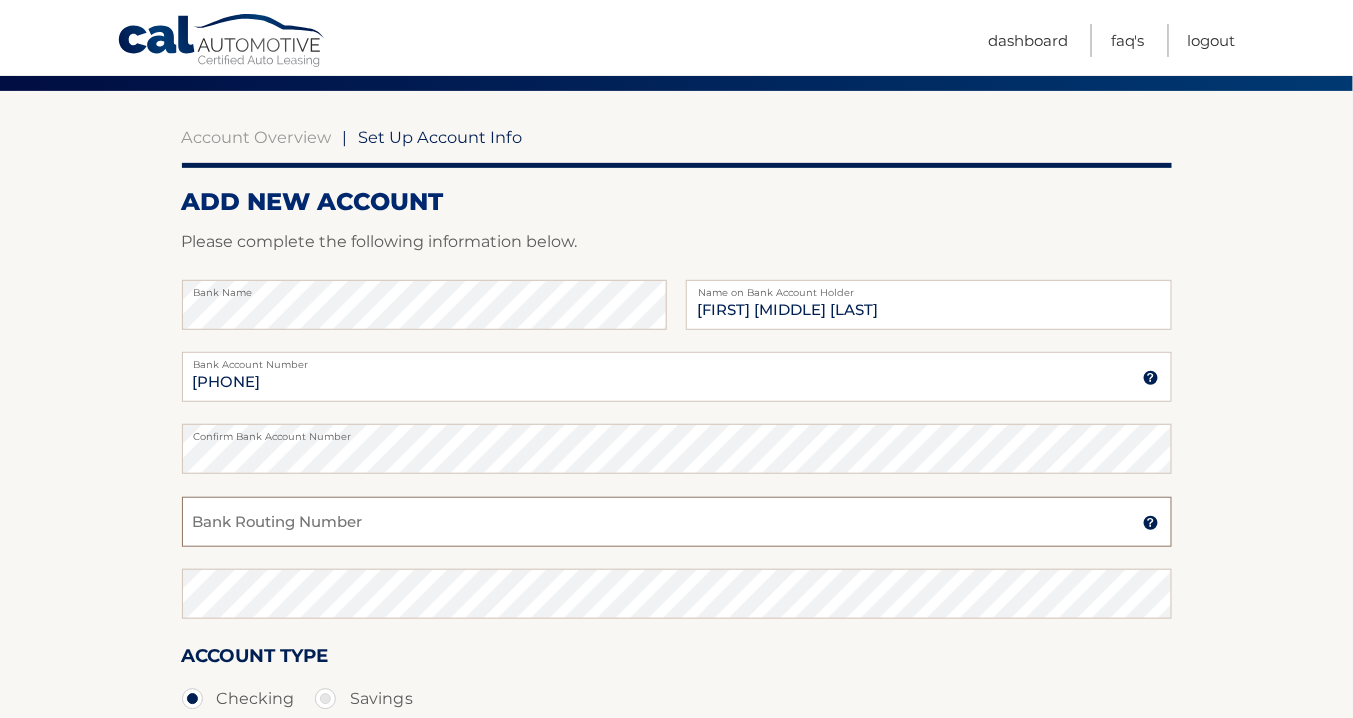 click on "Bank Routing Number" at bounding box center (677, 522) 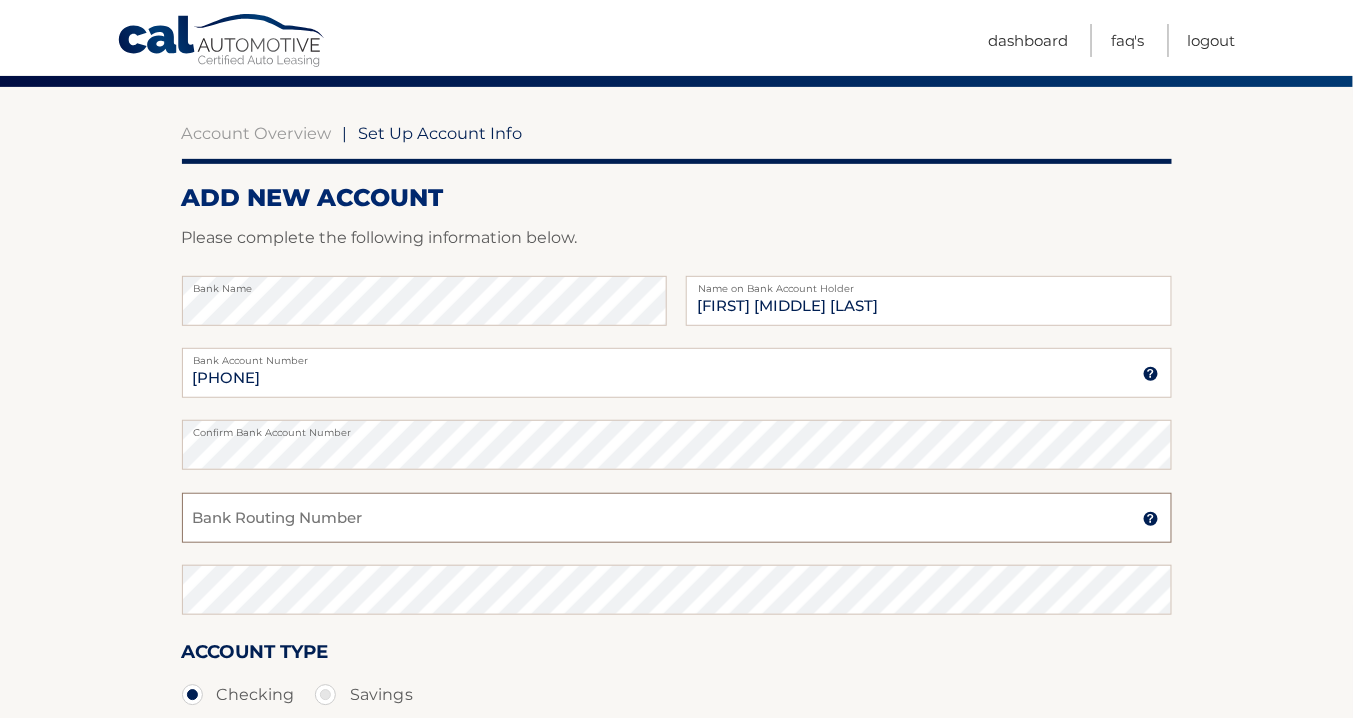 scroll, scrollTop: 159, scrollLeft: 0, axis: vertical 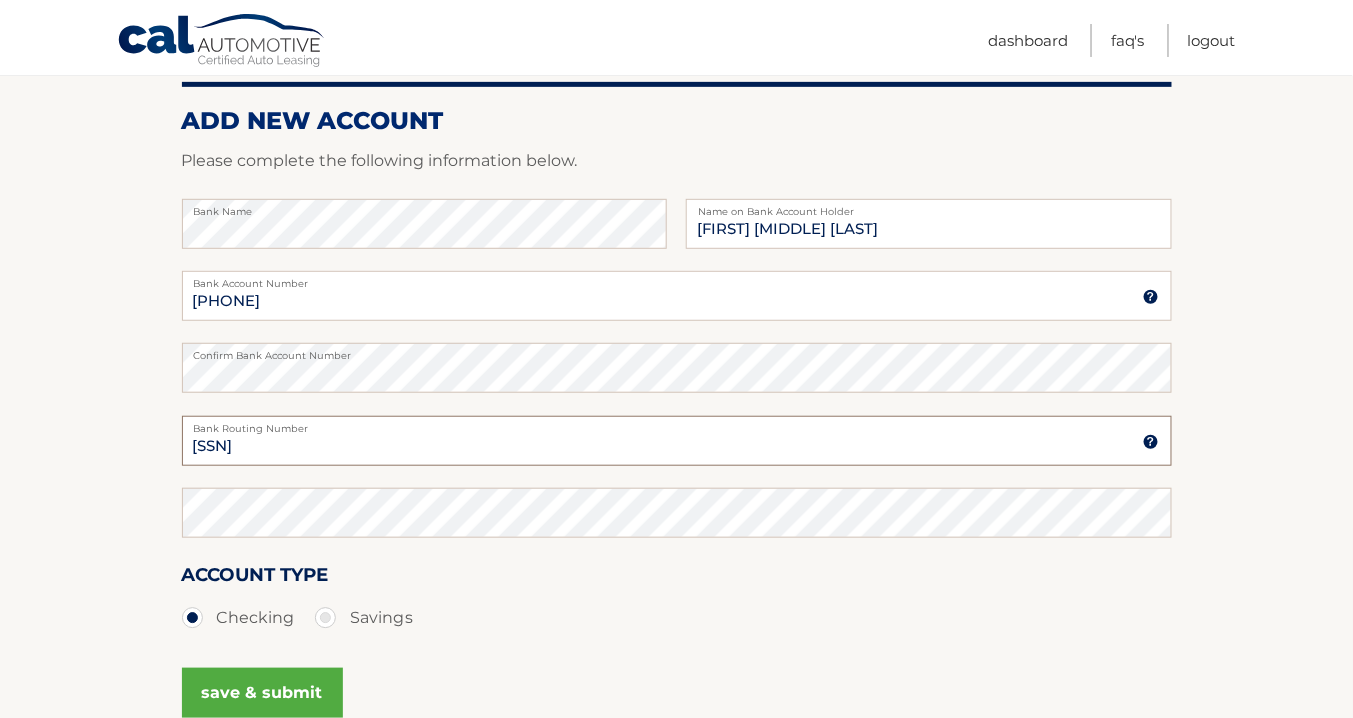 type on "031207607" 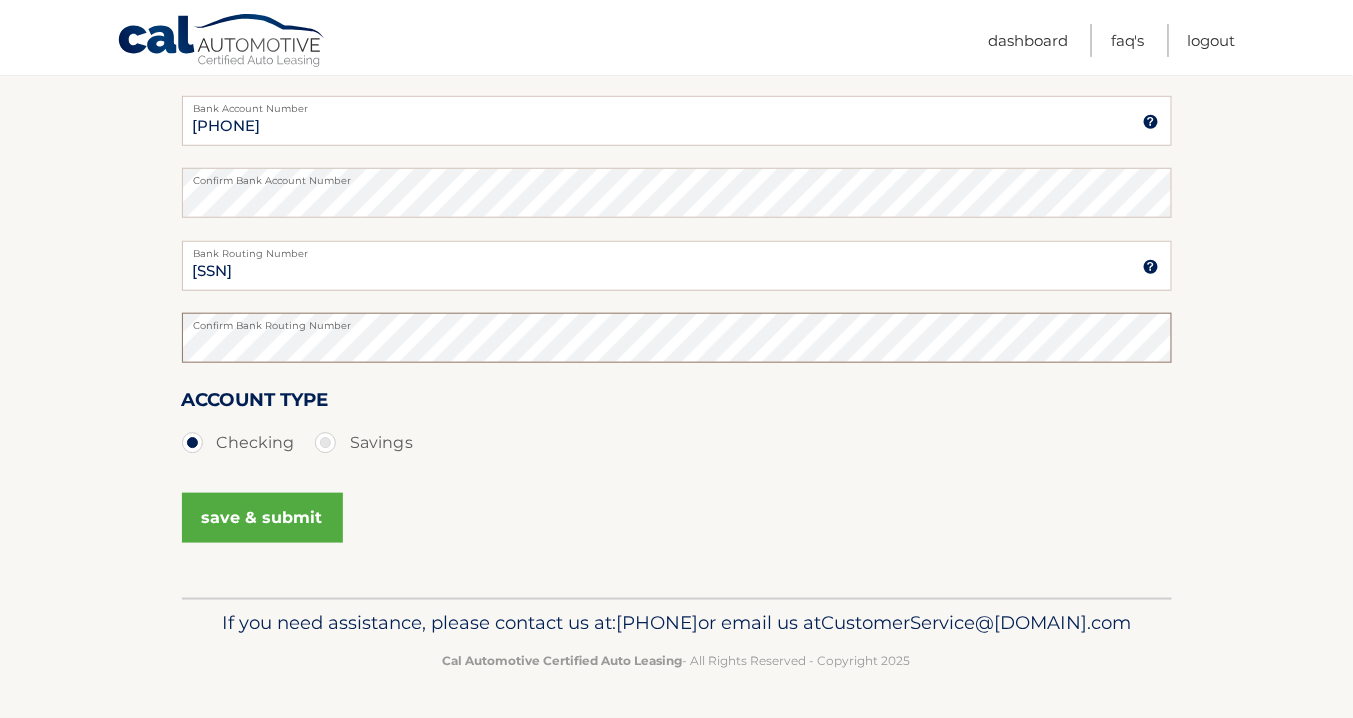 scroll, scrollTop: 478, scrollLeft: 0, axis: vertical 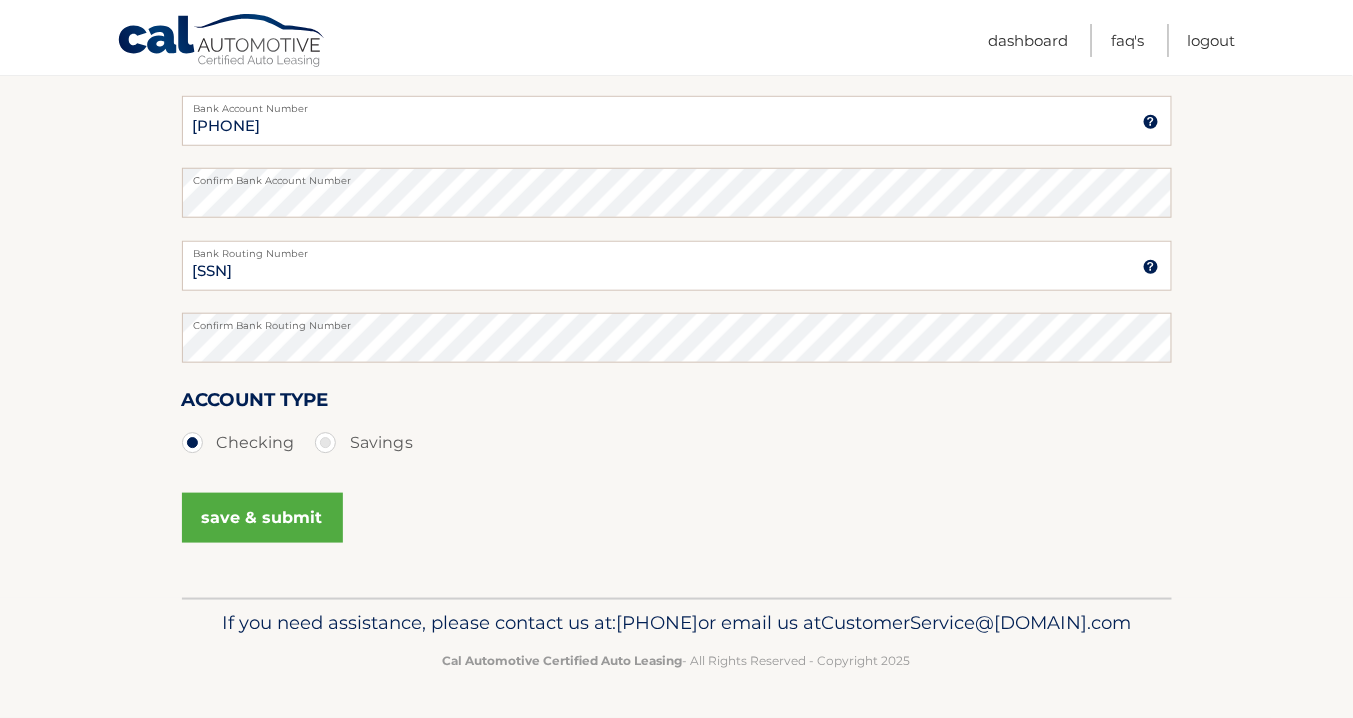 click on "save & submit" at bounding box center [262, 518] 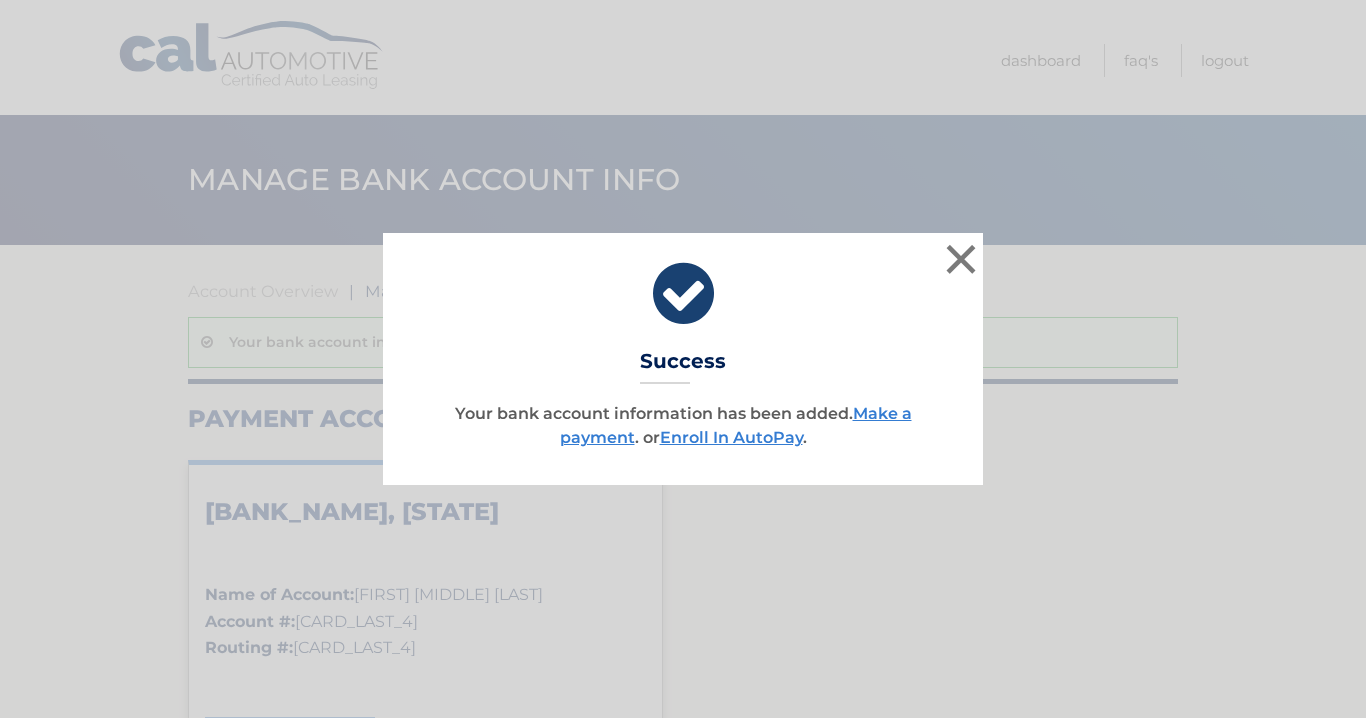 scroll, scrollTop: 0, scrollLeft: 0, axis: both 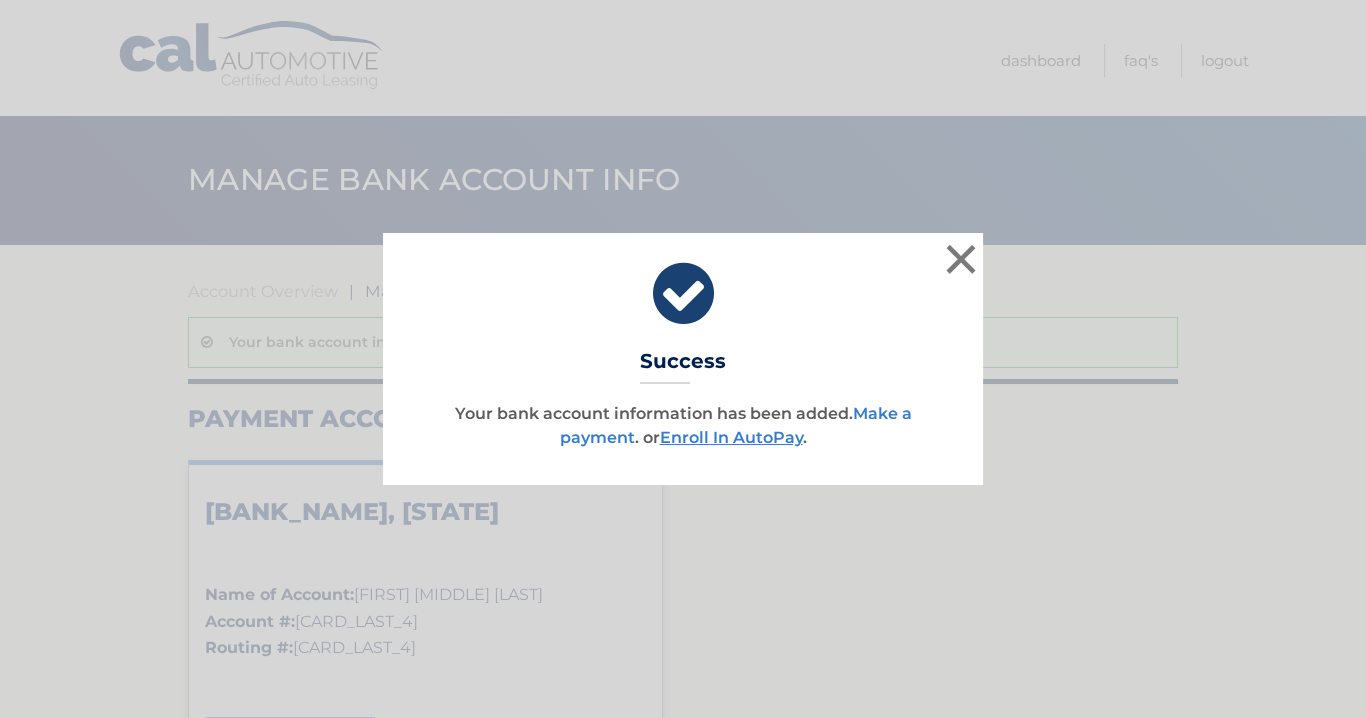 click on "Make a payment" at bounding box center [736, 425] 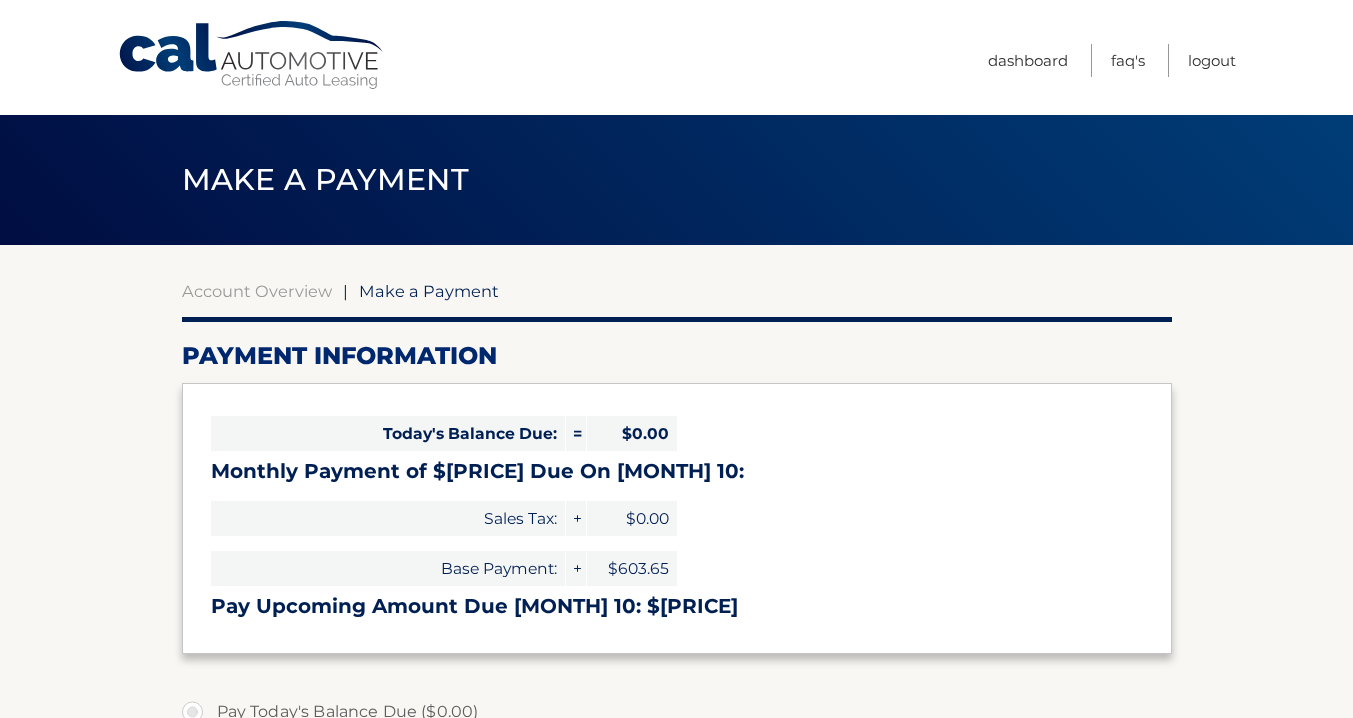 select on "MmEyMDIyZmQtZjM3MS00ZDQxLTk2OTMtODhhOGRjNDFkNjI4" 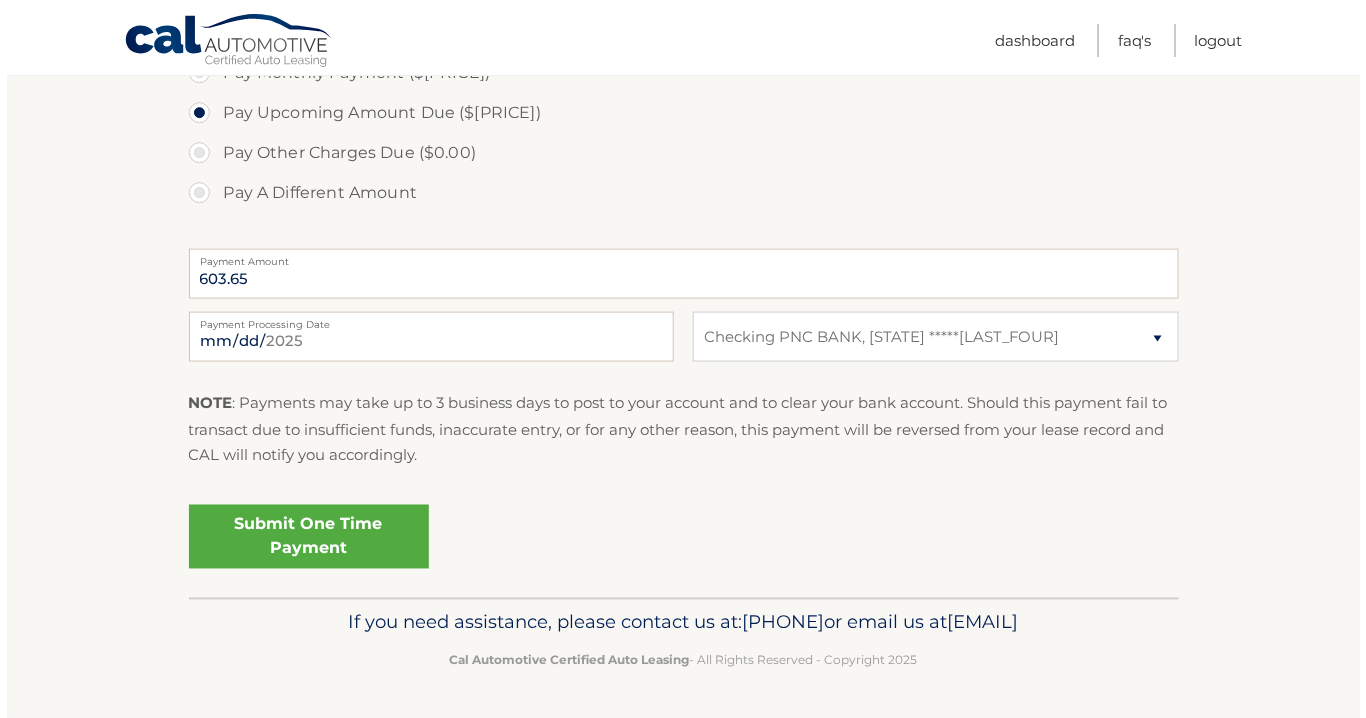 scroll, scrollTop: 720, scrollLeft: 0, axis: vertical 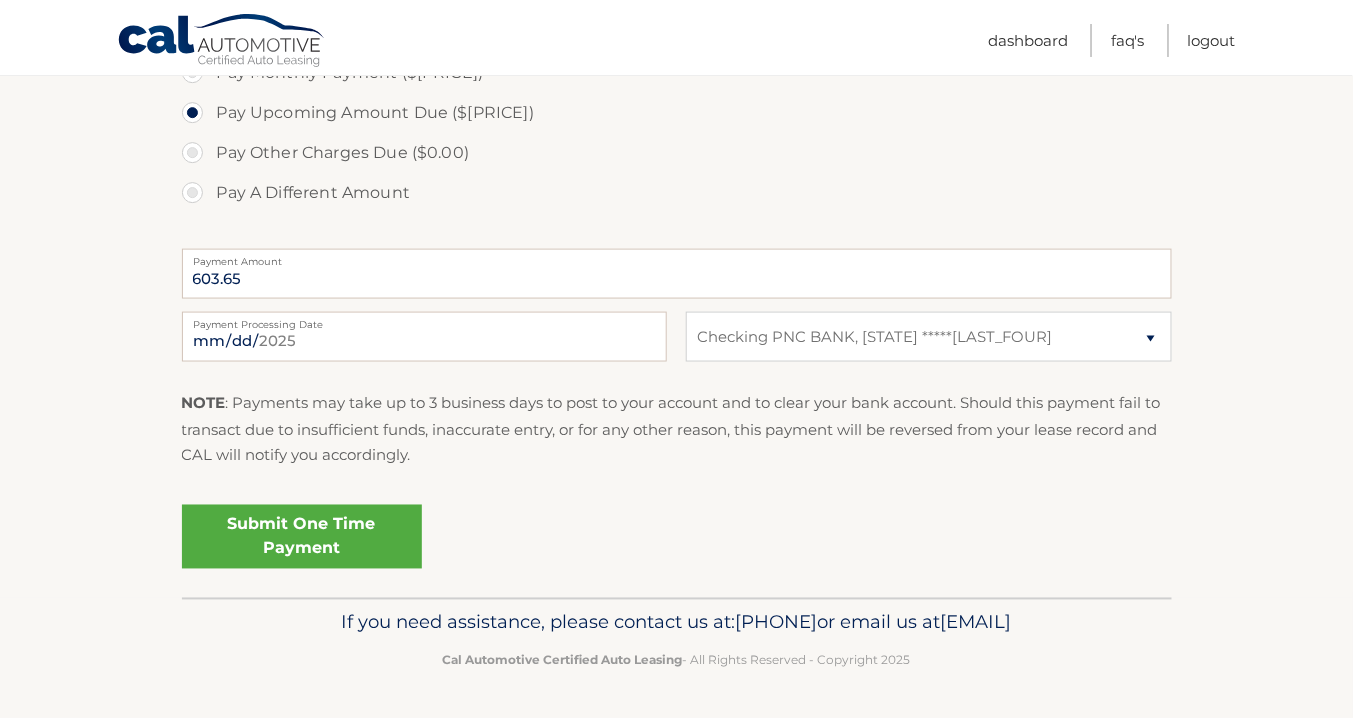 click on "Submit One Time Payment" at bounding box center [302, 537] 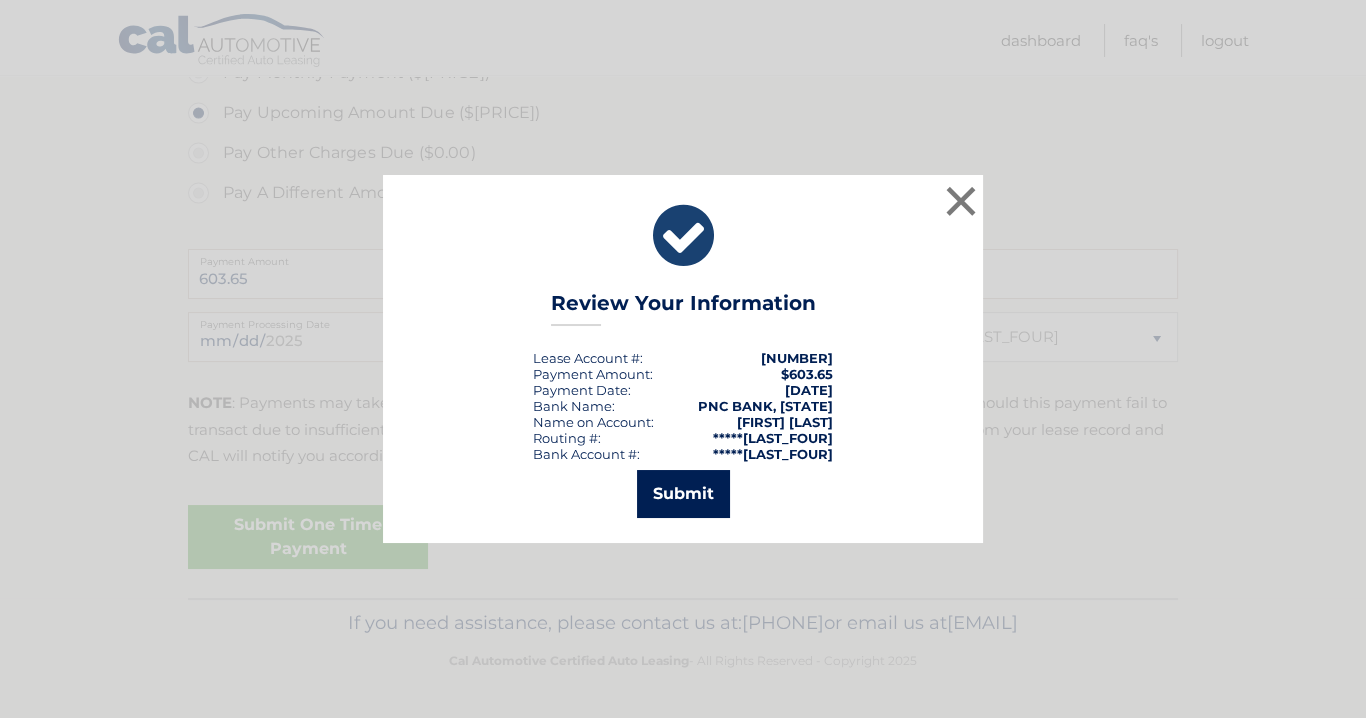click on "Submit" at bounding box center (683, 494) 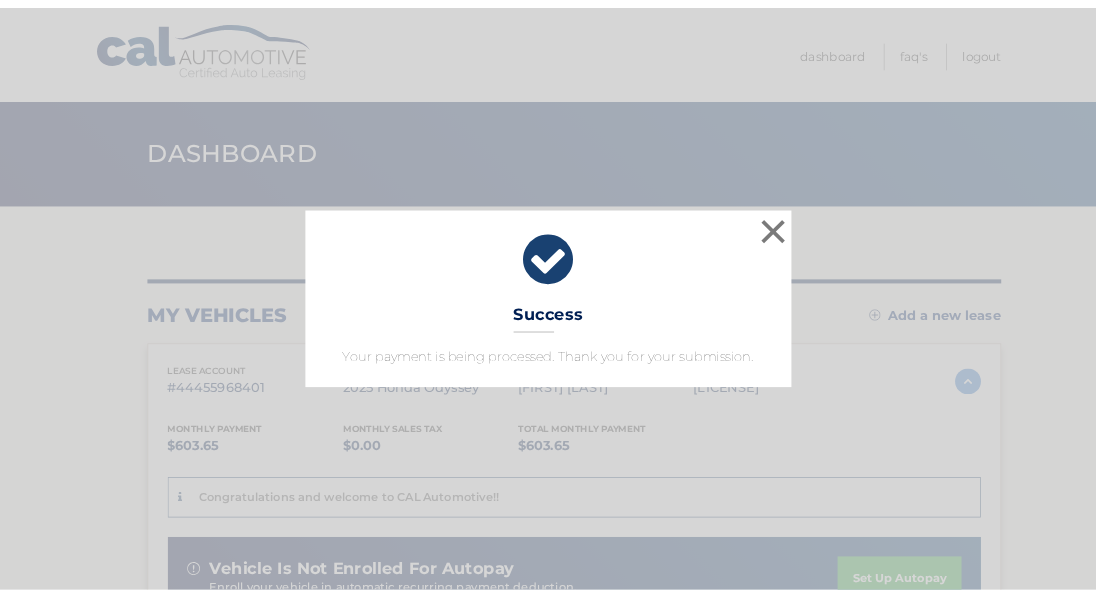 scroll, scrollTop: 0, scrollLeft: 0, axis: both 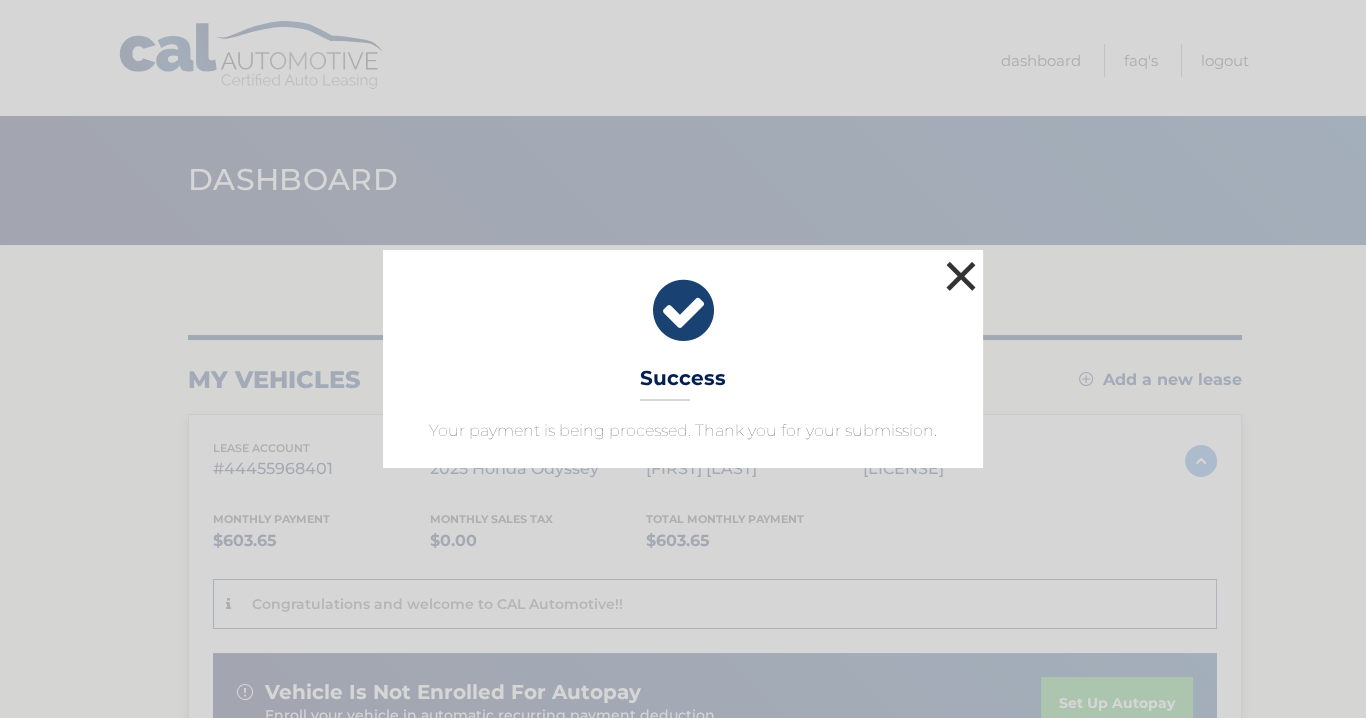 click on "×" at bounding box center (961, 276) 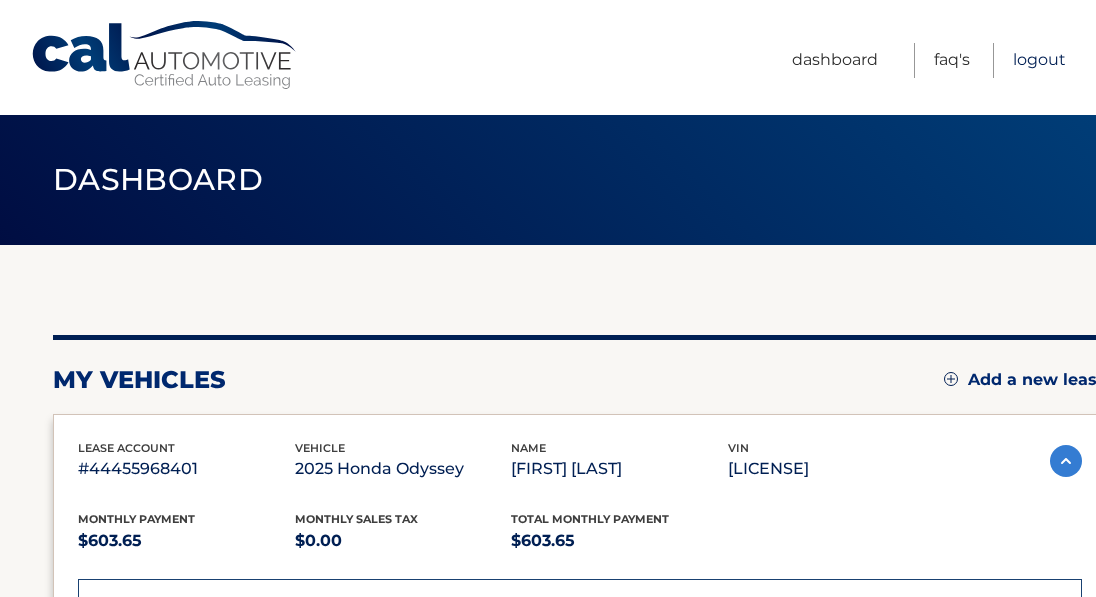 click on "Logout" at bounding box center [1039, 60] 